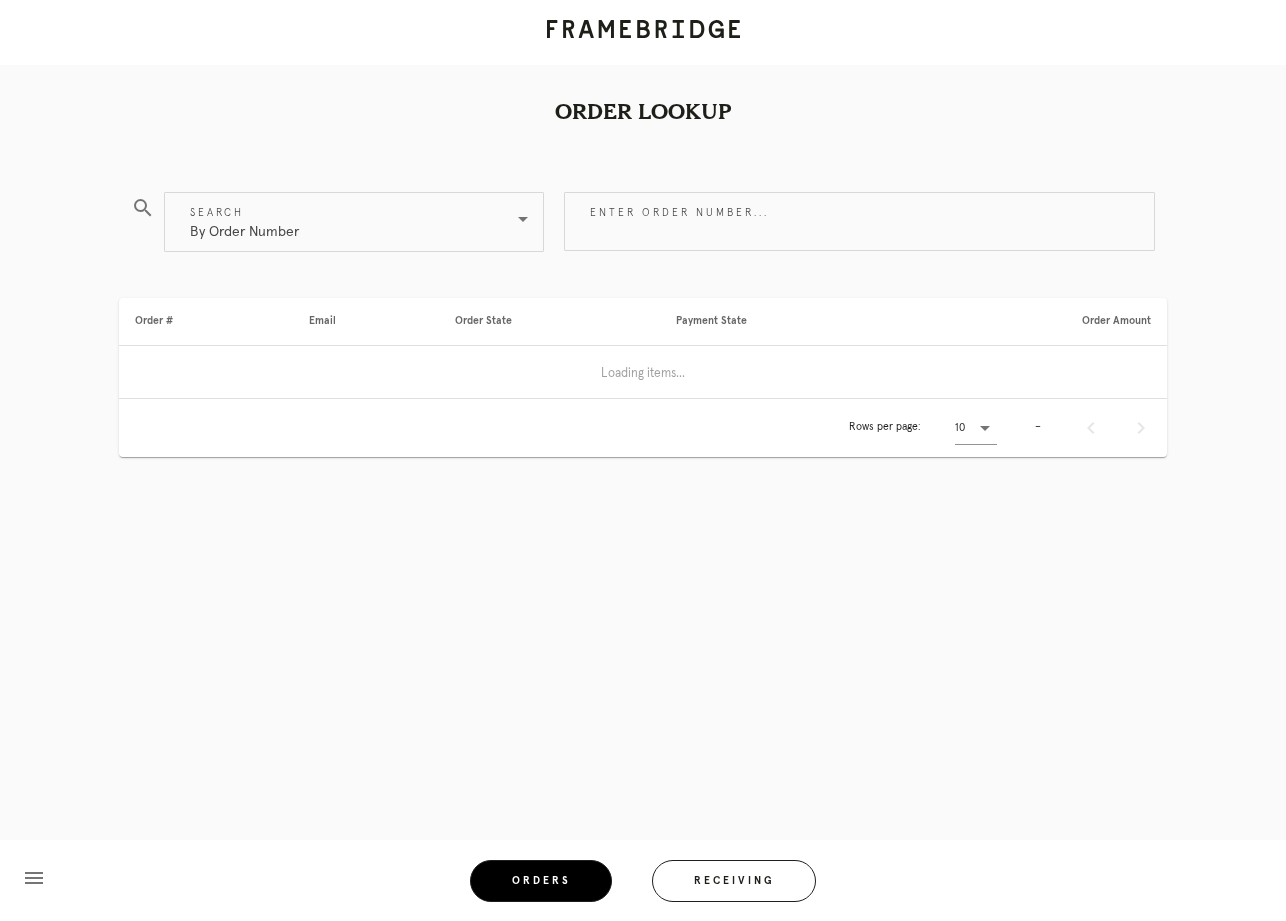 scroll, scrollTop: 0, scrollLeft: 0, axis: both 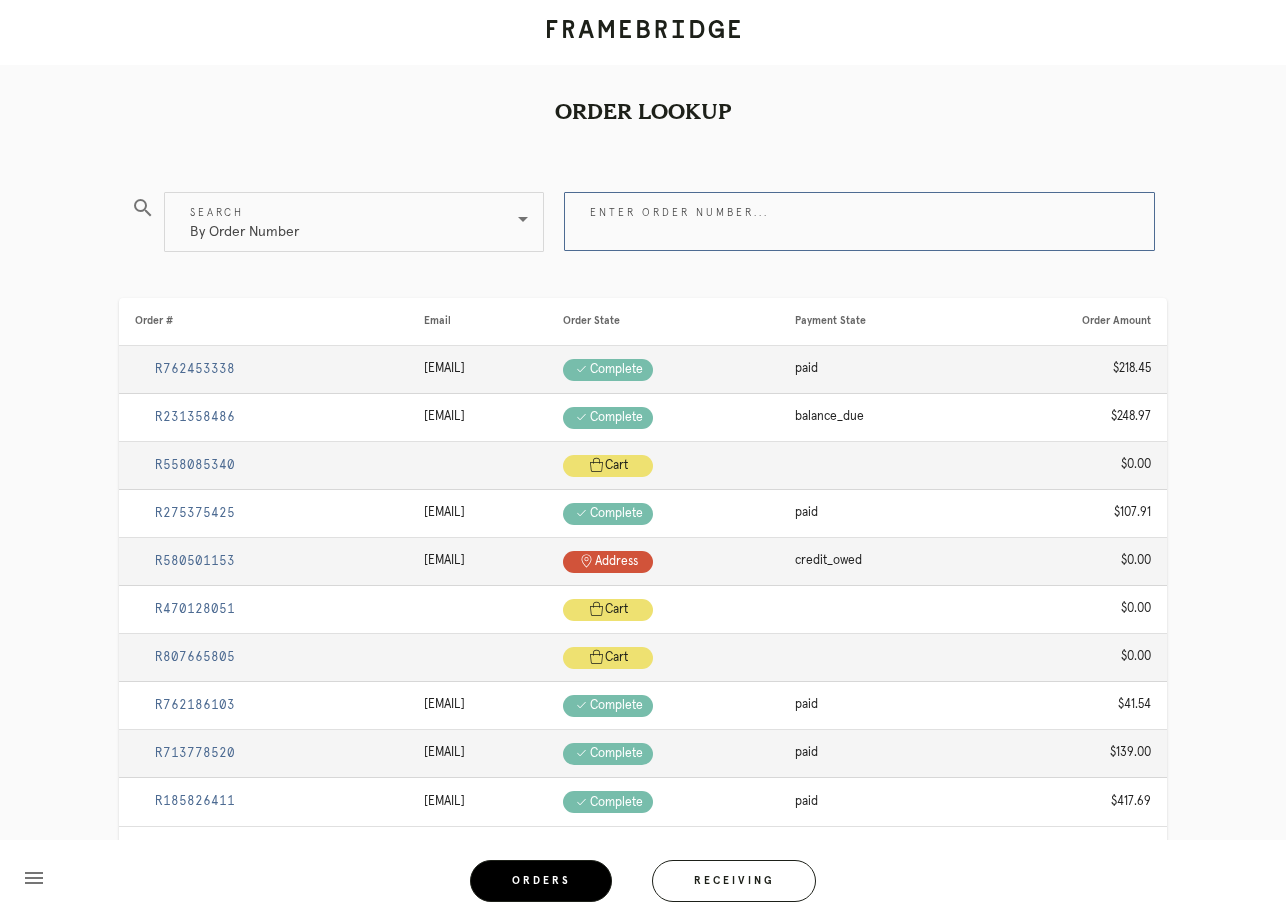 click on "Enter order number..." at bounding box center [859, 221] 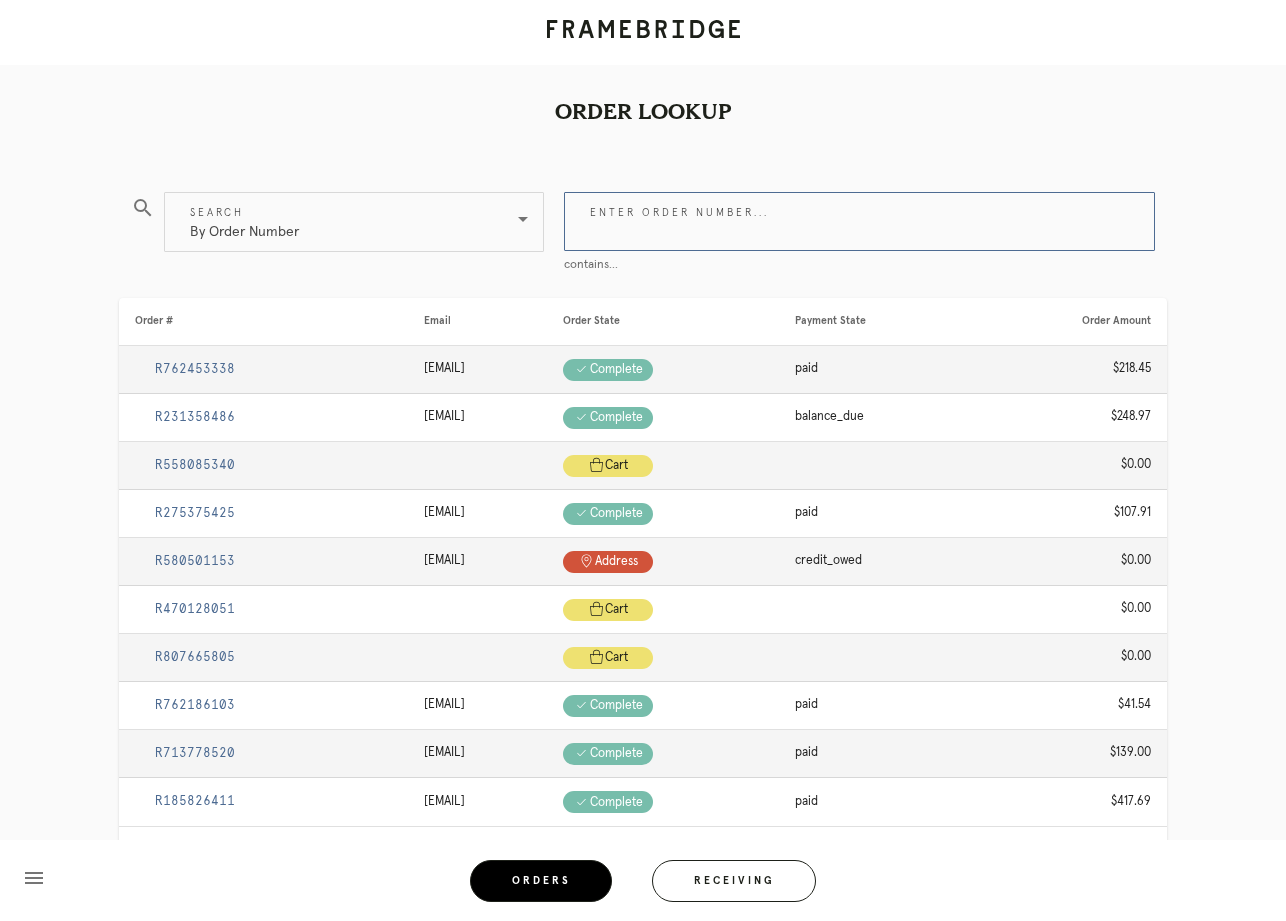 paste on "#M761725029" 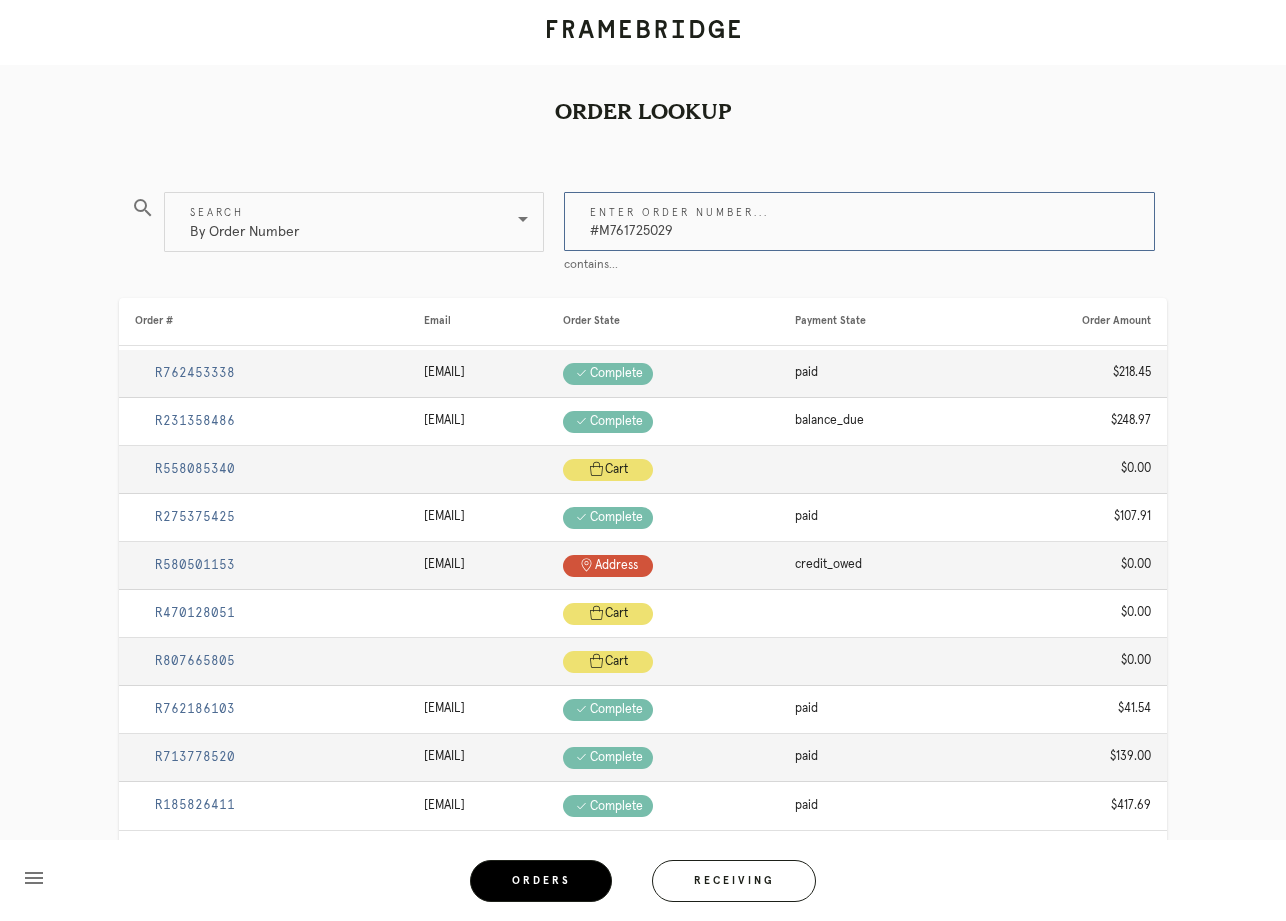 type on "#M761725029" 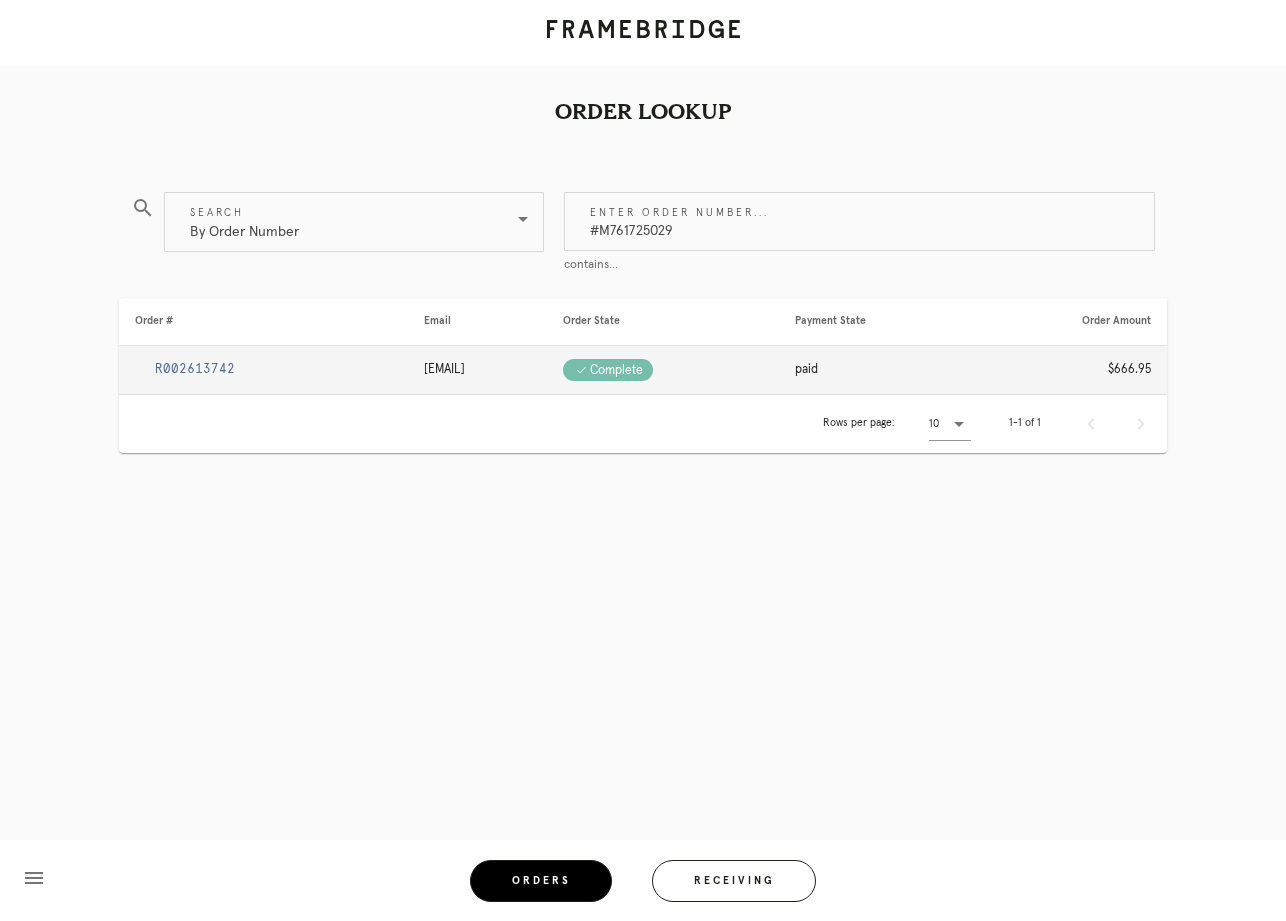 click on "R002613742" at bounding box center (195, 369) 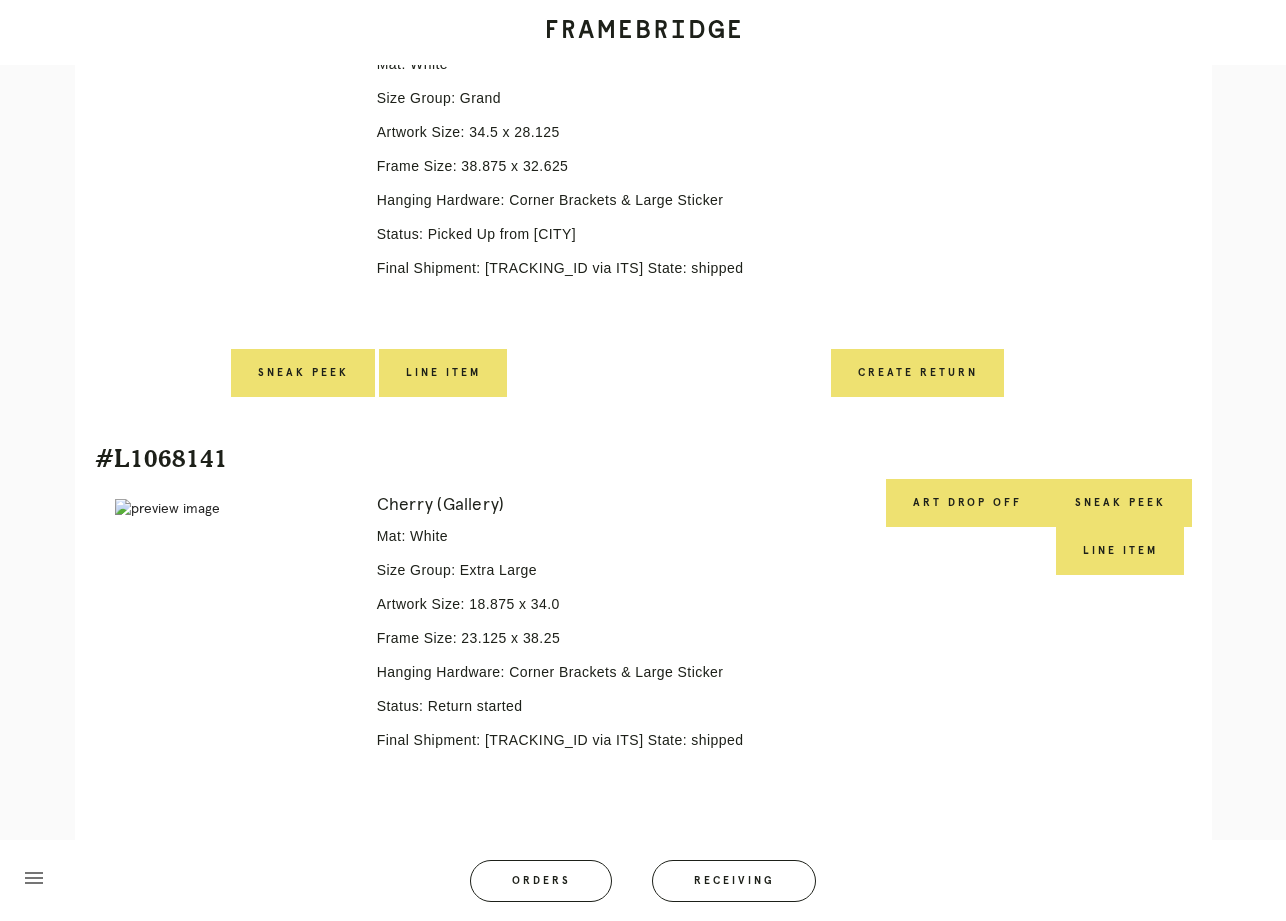 scroll, scrollTop: 718, scrollLeft: 0, axis: vertical 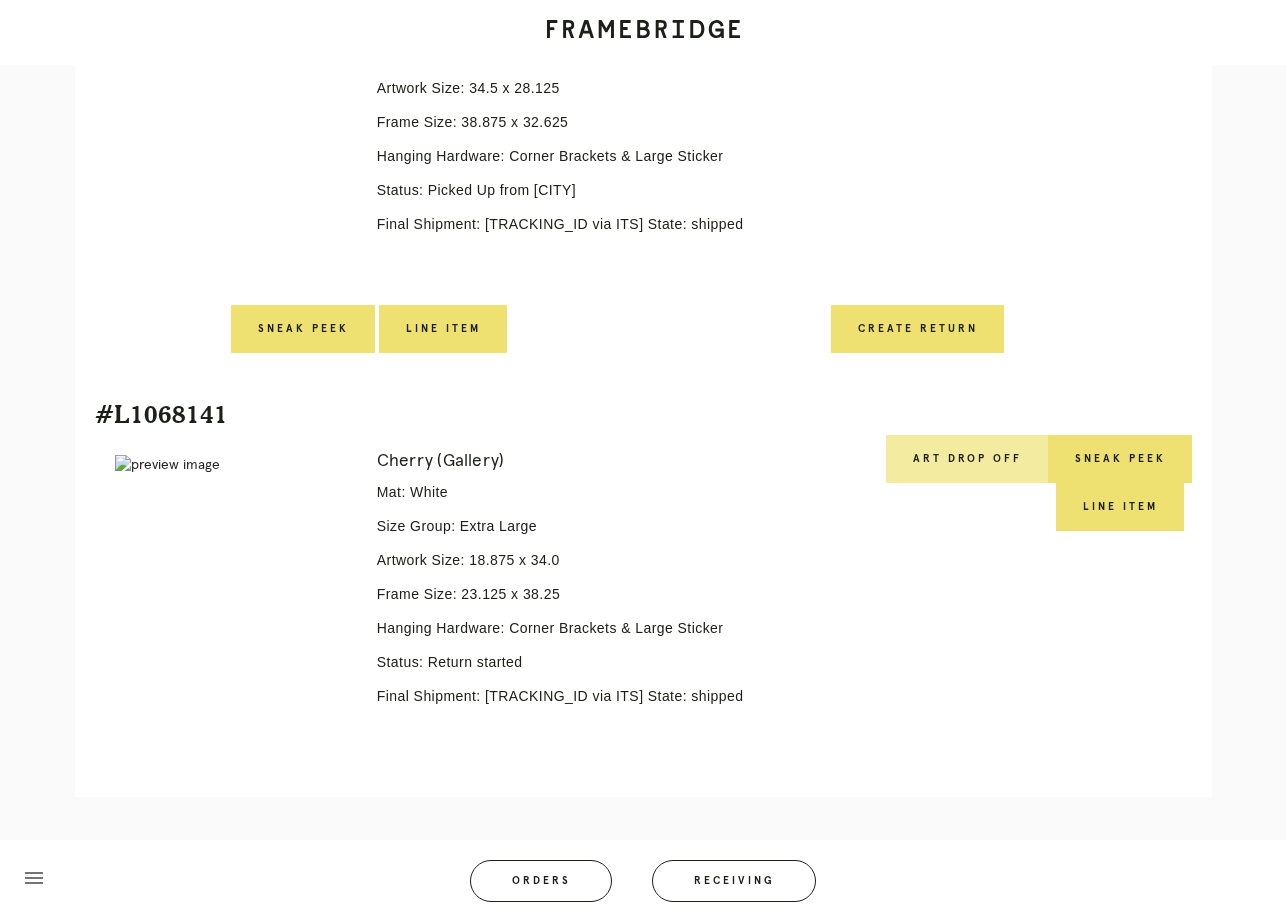 click on "Art drop off" at bounding box center (967, 459) 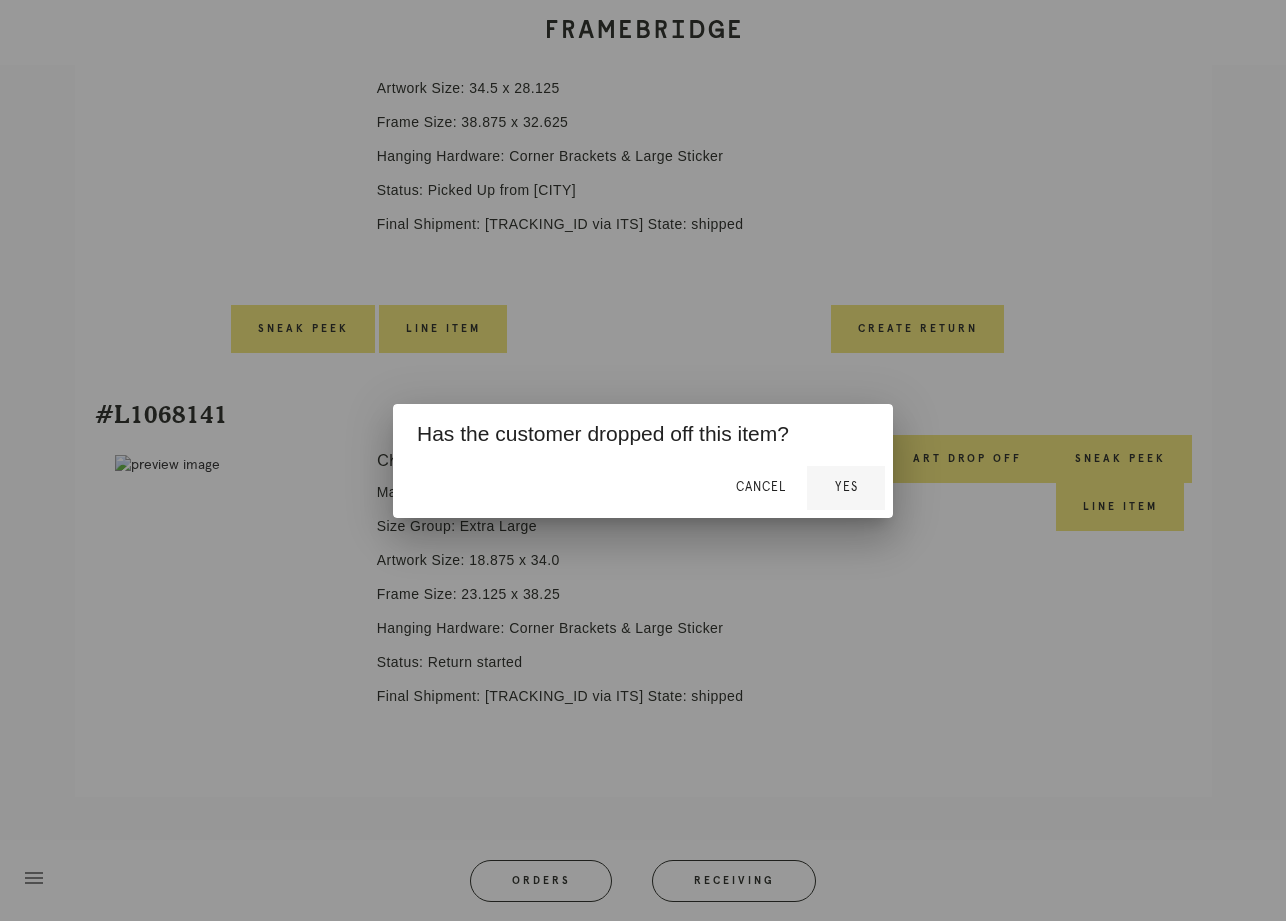 click on "Yes" at bounding box center [846, 487] 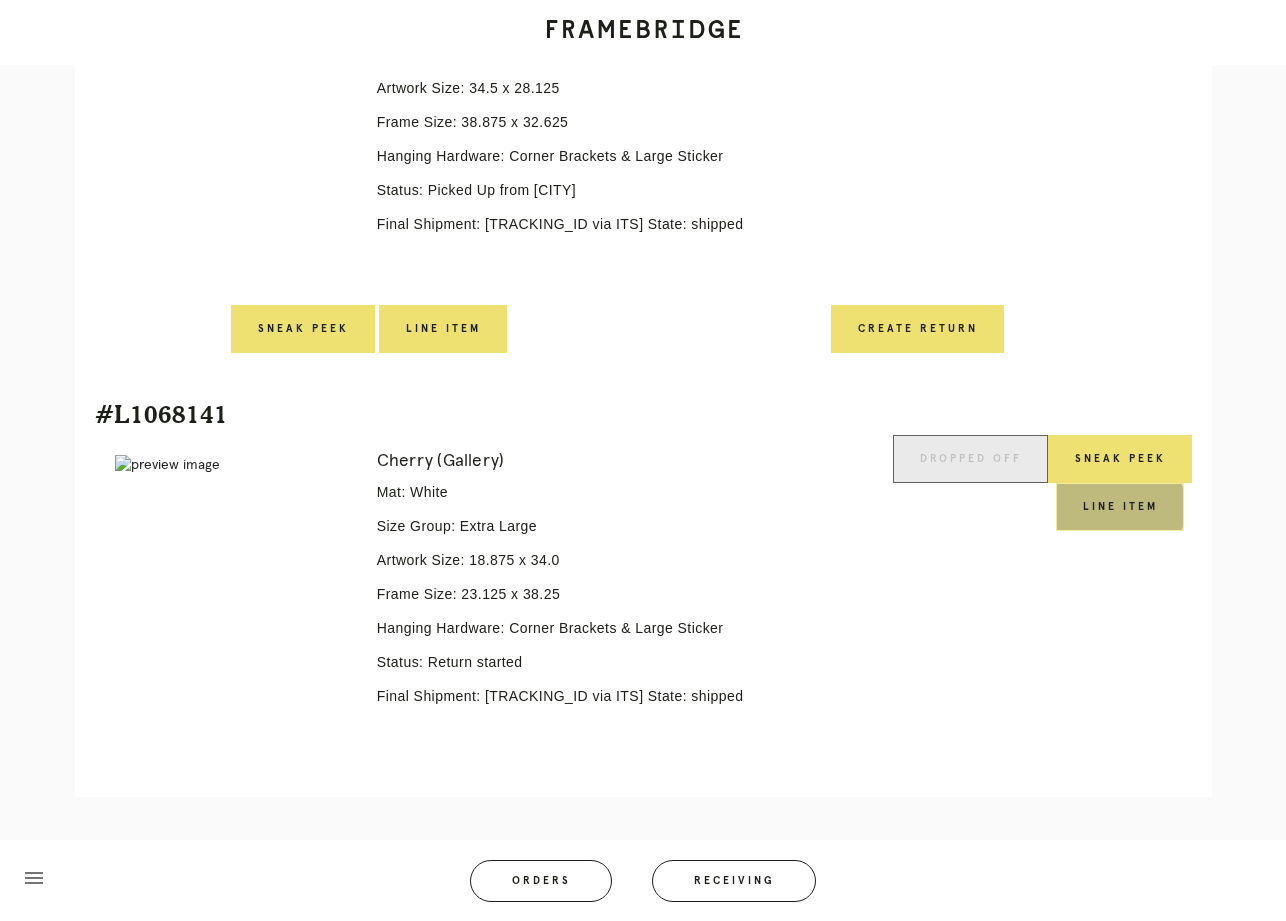 click on "Line Item" at bounding box center (1120, 507) 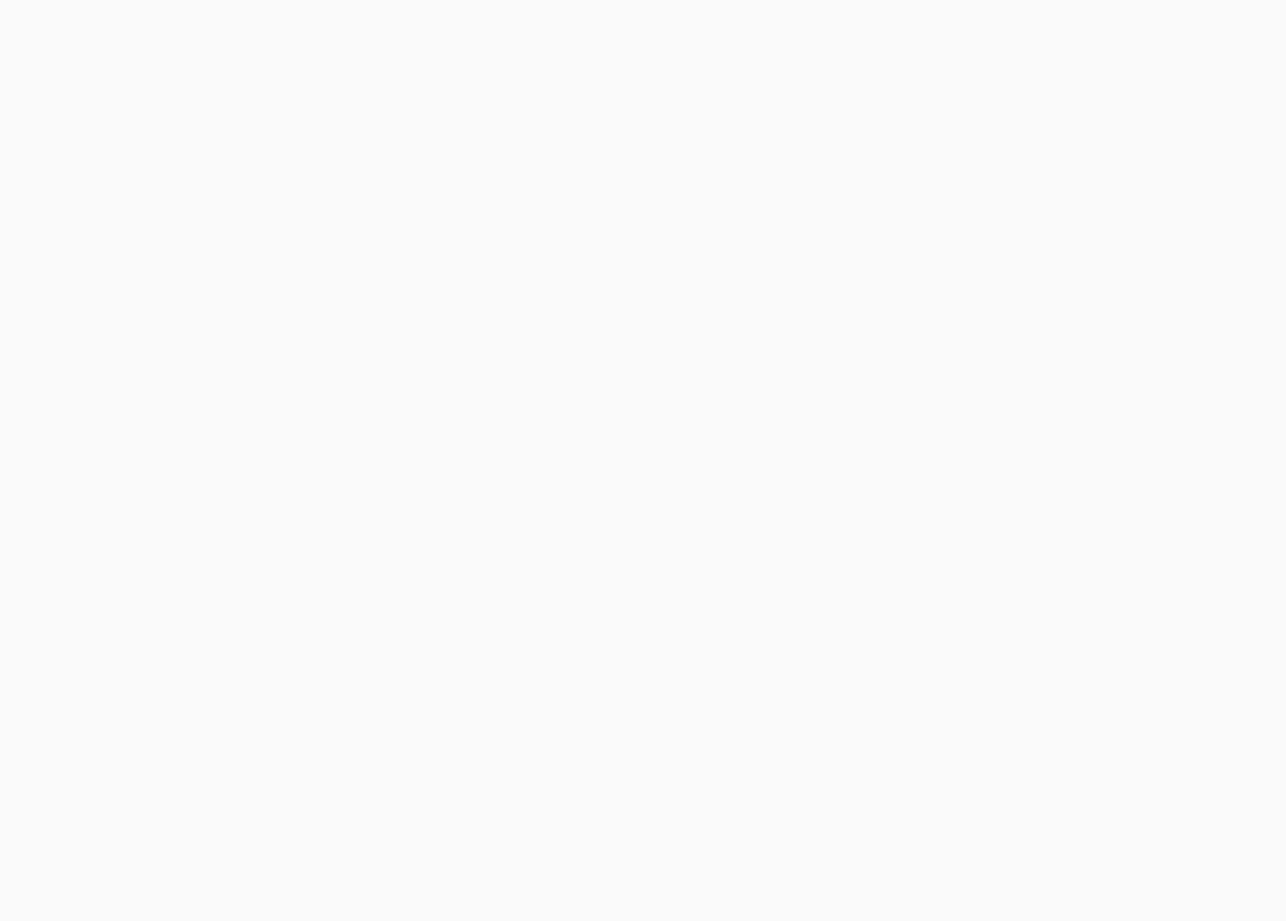 scroll, scrollTop: 0, scrollLeft: 0, axis: both 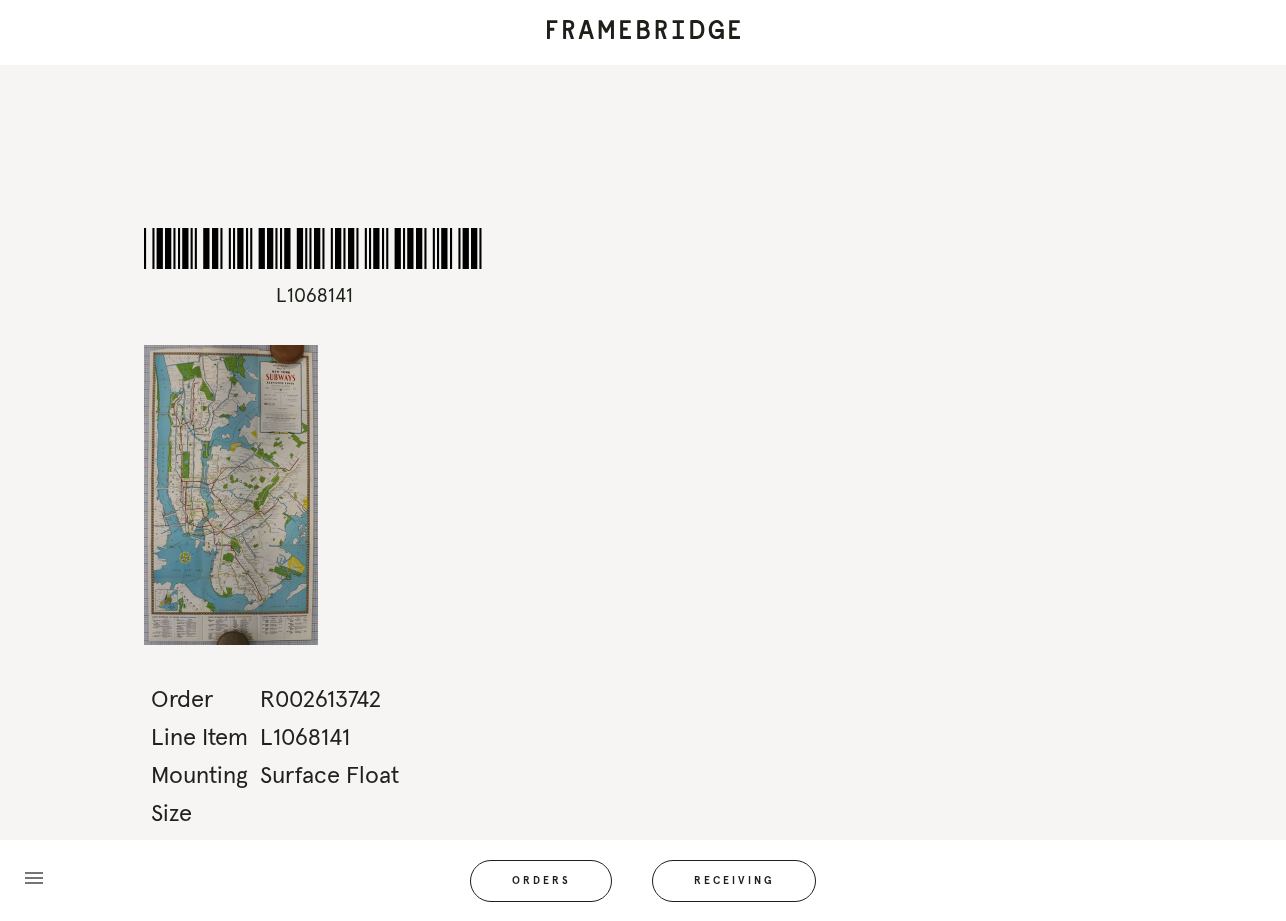 click on "*L1068141*
L1068141
Order   R002613742   Line Item   L1068141   Mounting   Surface Float   Size       menu
Orders
Receiving
Logged in as:   jose.hernandez@framebridge.com   Hoboken
Logout" at bounding box center [643, 460] 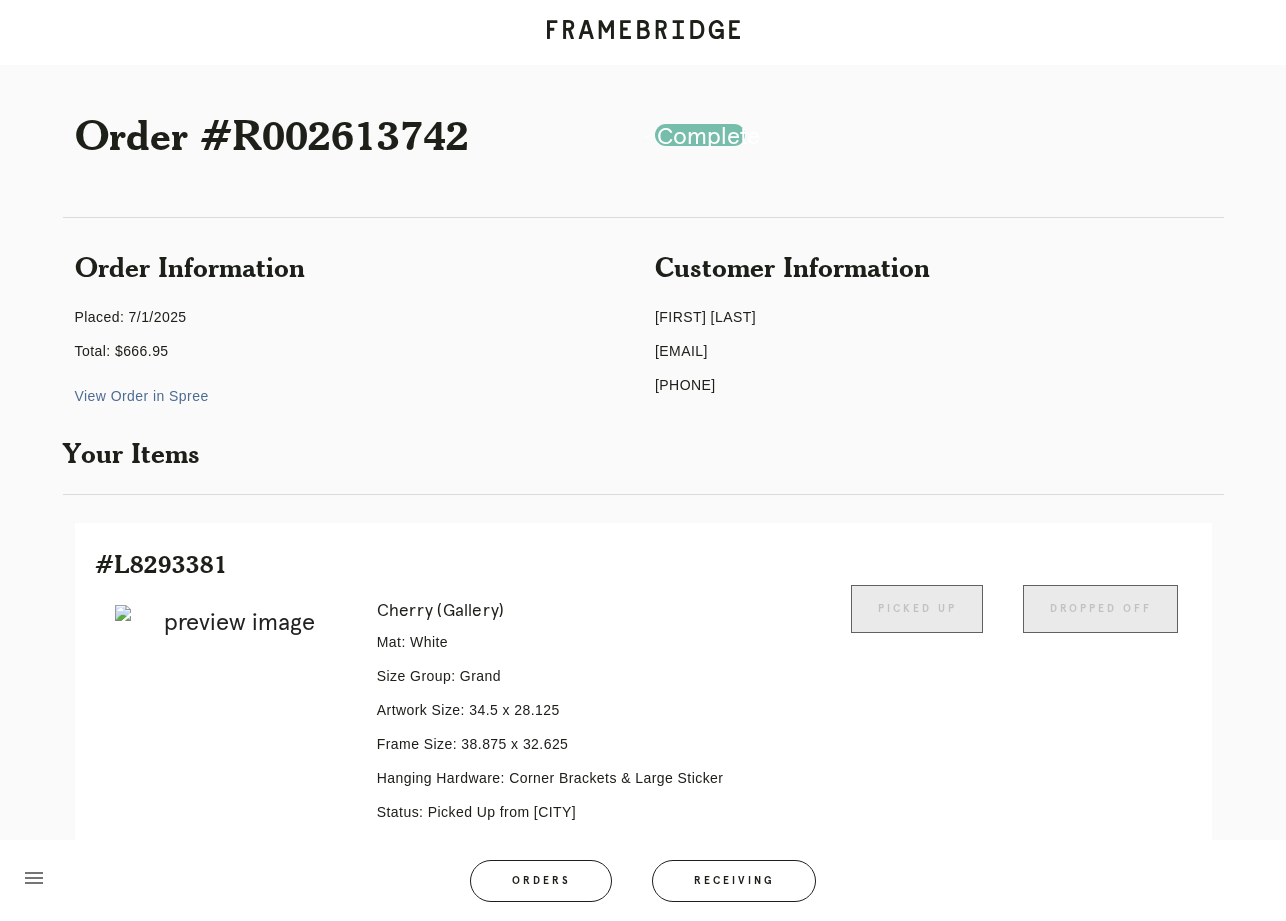 scroll, scrollTop: 0, scrollLeft: 0, axis: both 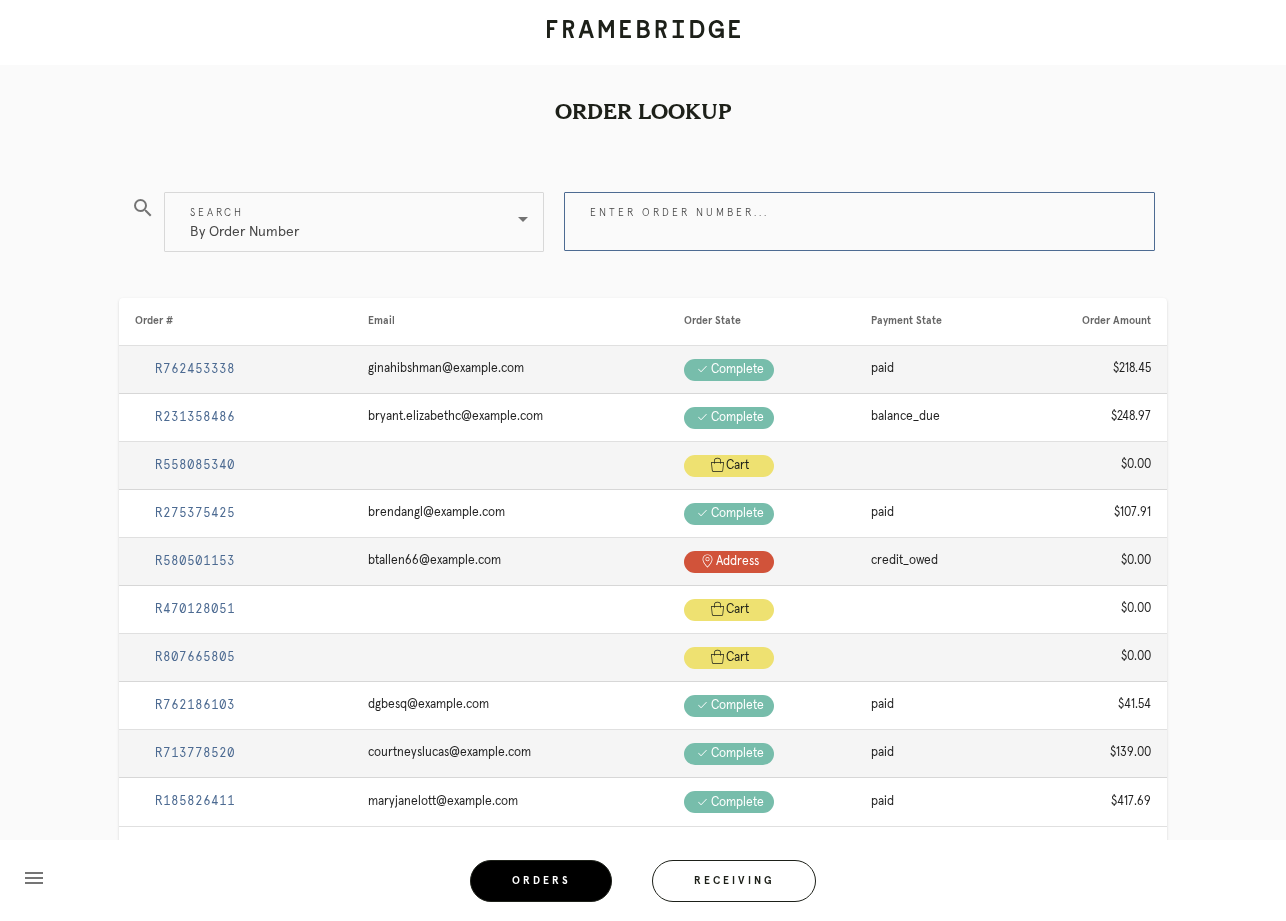 click on "Enter order number..." at bounding box center (859, 221) 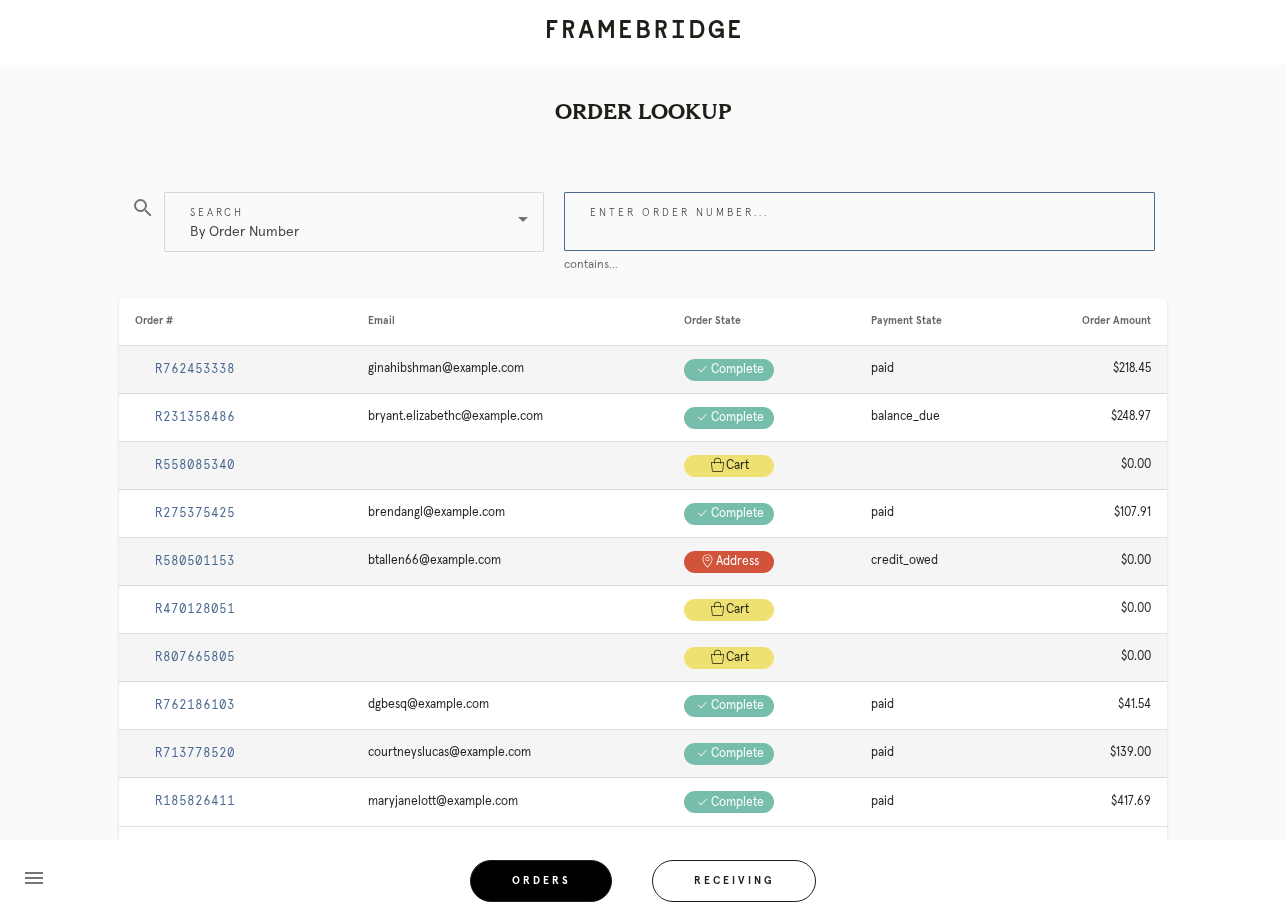 paste on "#M761725029" 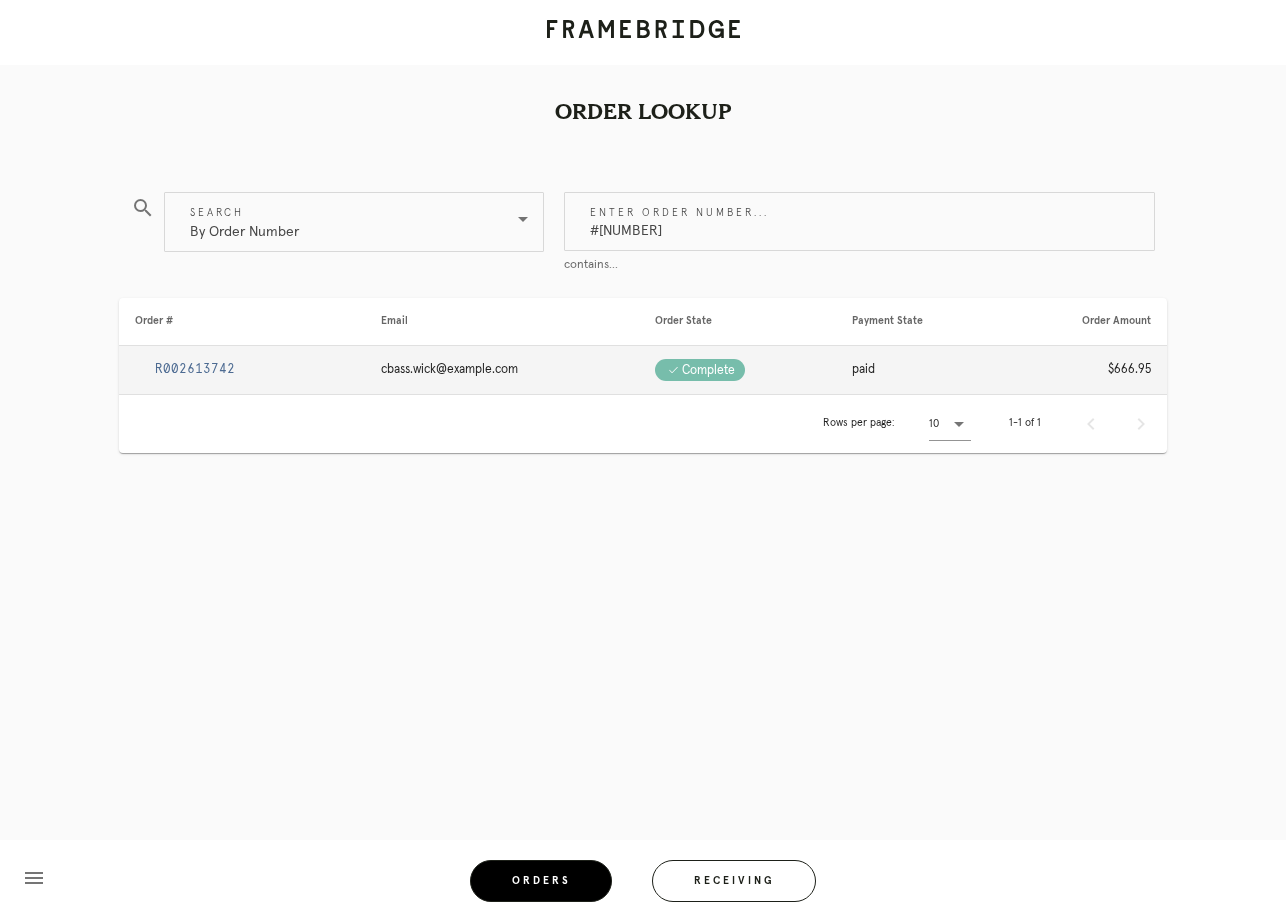 scroll, scrollTop: 0, scrollLeft: 0, axis: both 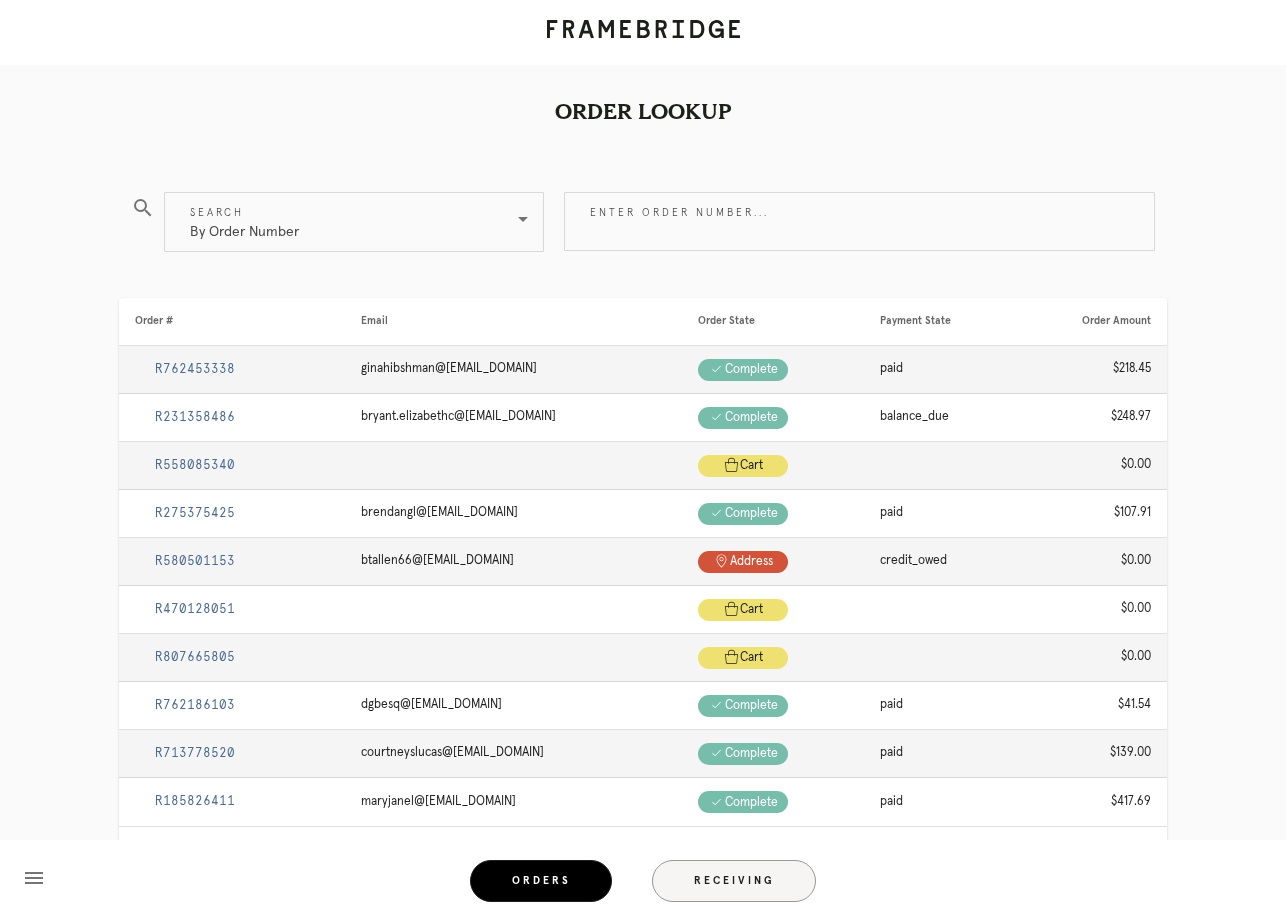 click on "Receiving" at bounding box center (734, 881) 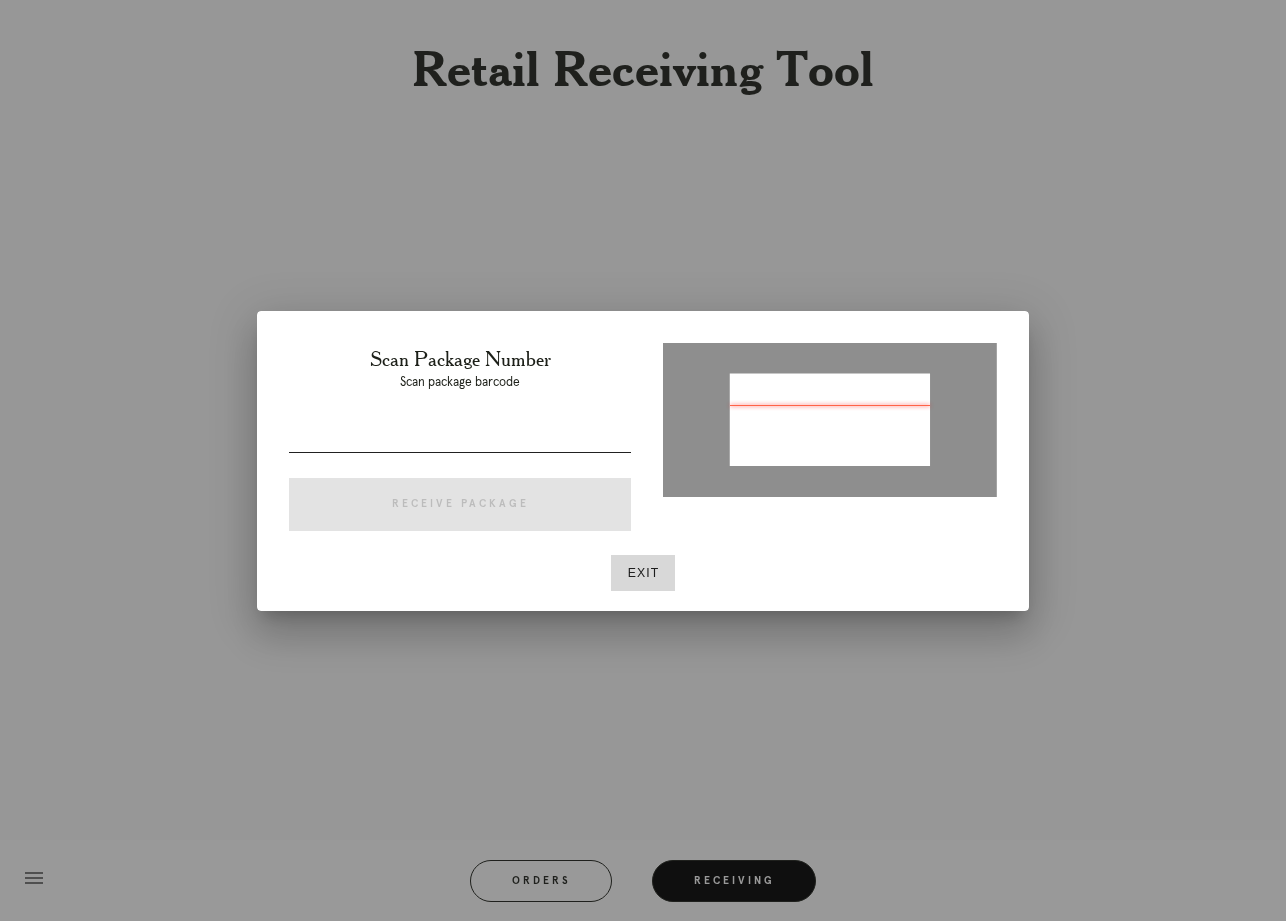 click at bounding box center (460, 436) 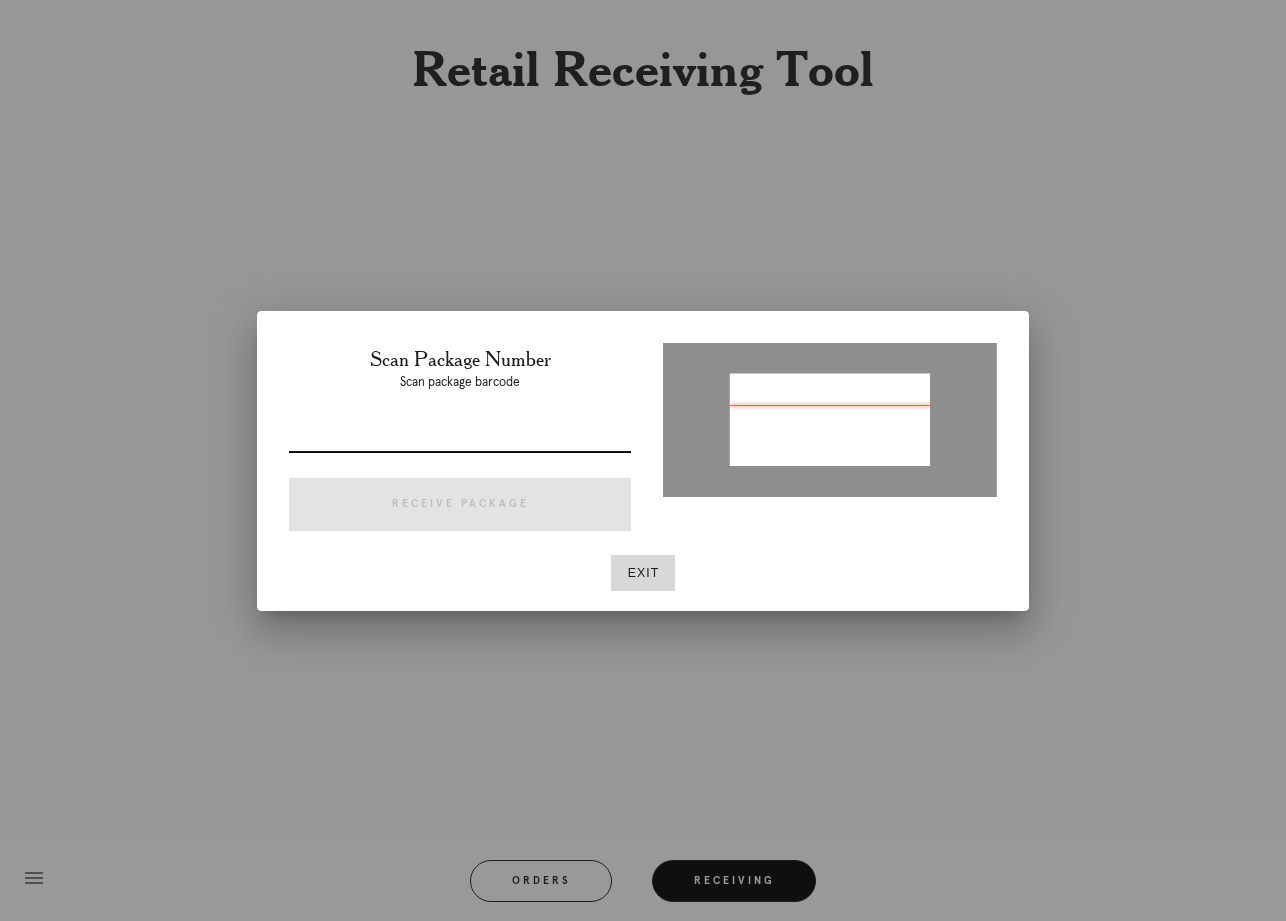 click at bounding box center (460, 436) 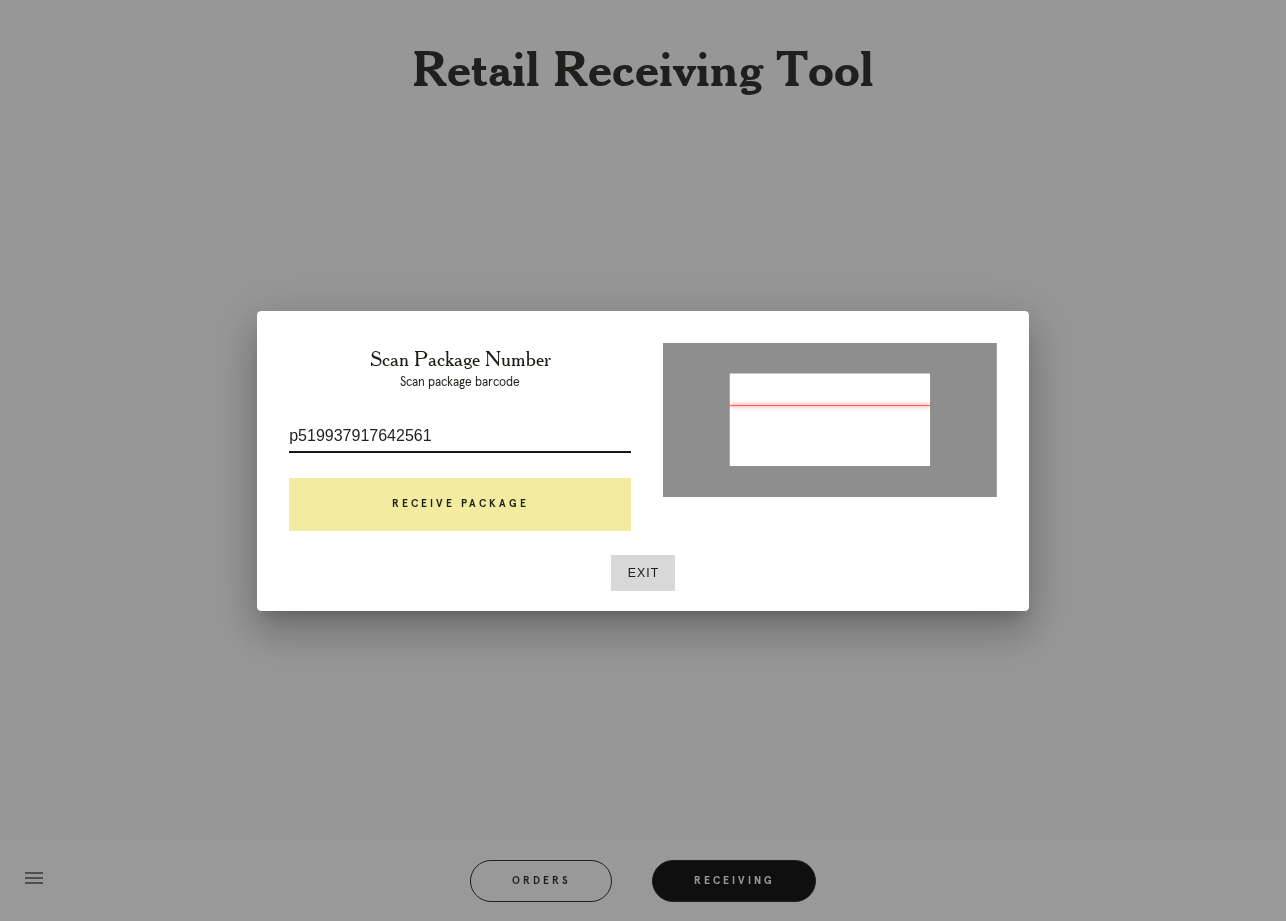 type on "p519937917642561" 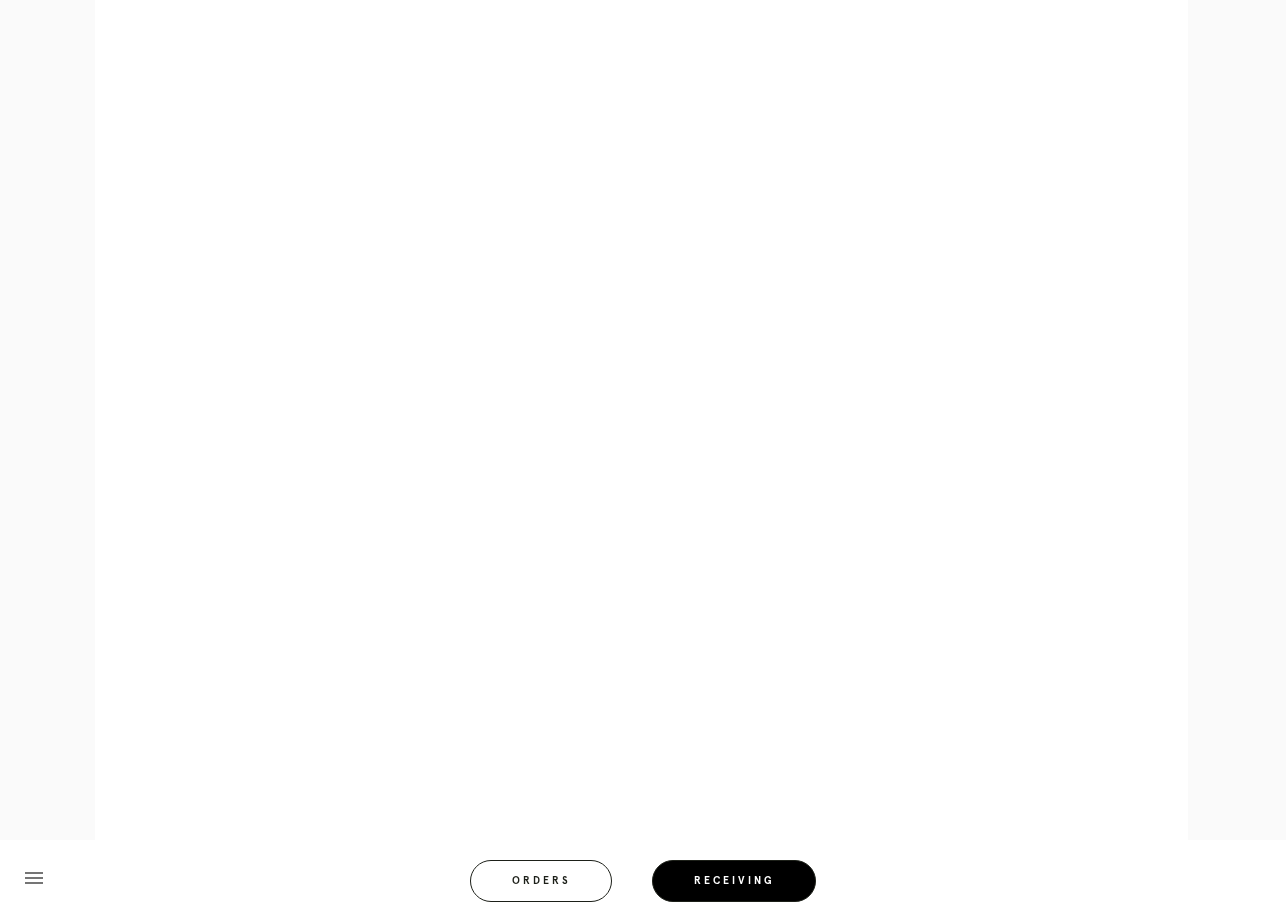 scroll, scrollTop: 812, scrollLeft: 0, axis: vertical 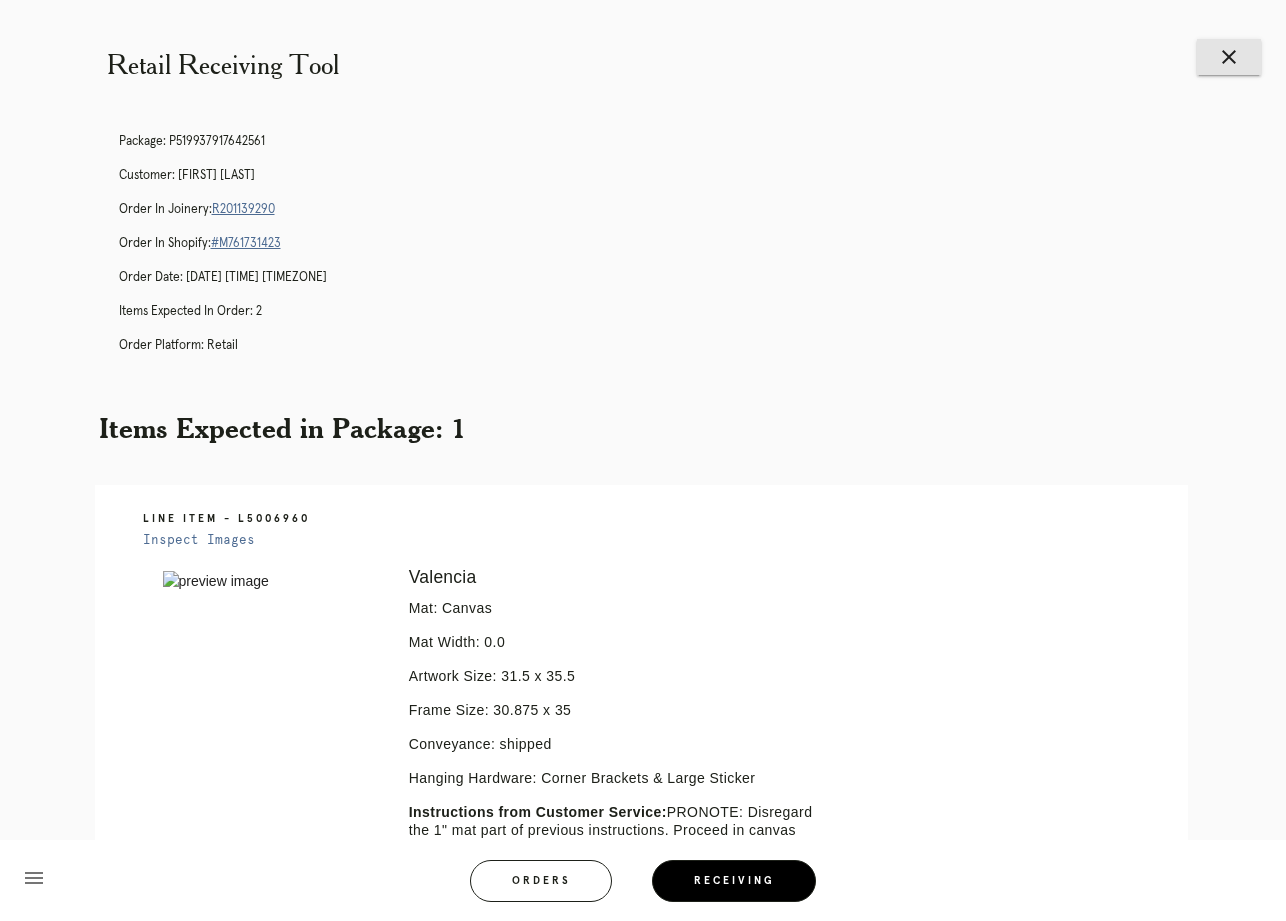 click on "close" at bounding box center [1229, 57] 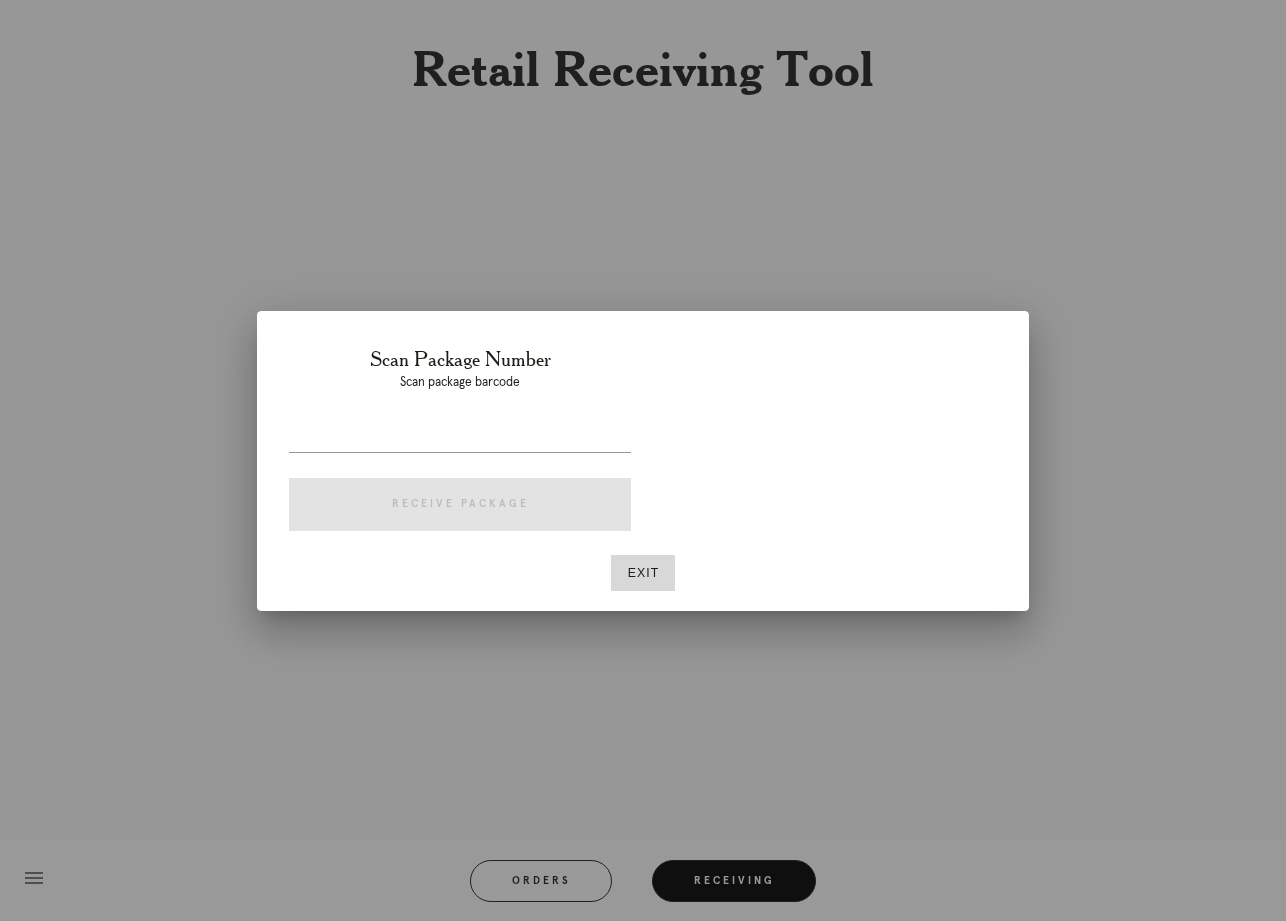 scroll, scrollTop: 0, scrollLeft: 0, axis: both 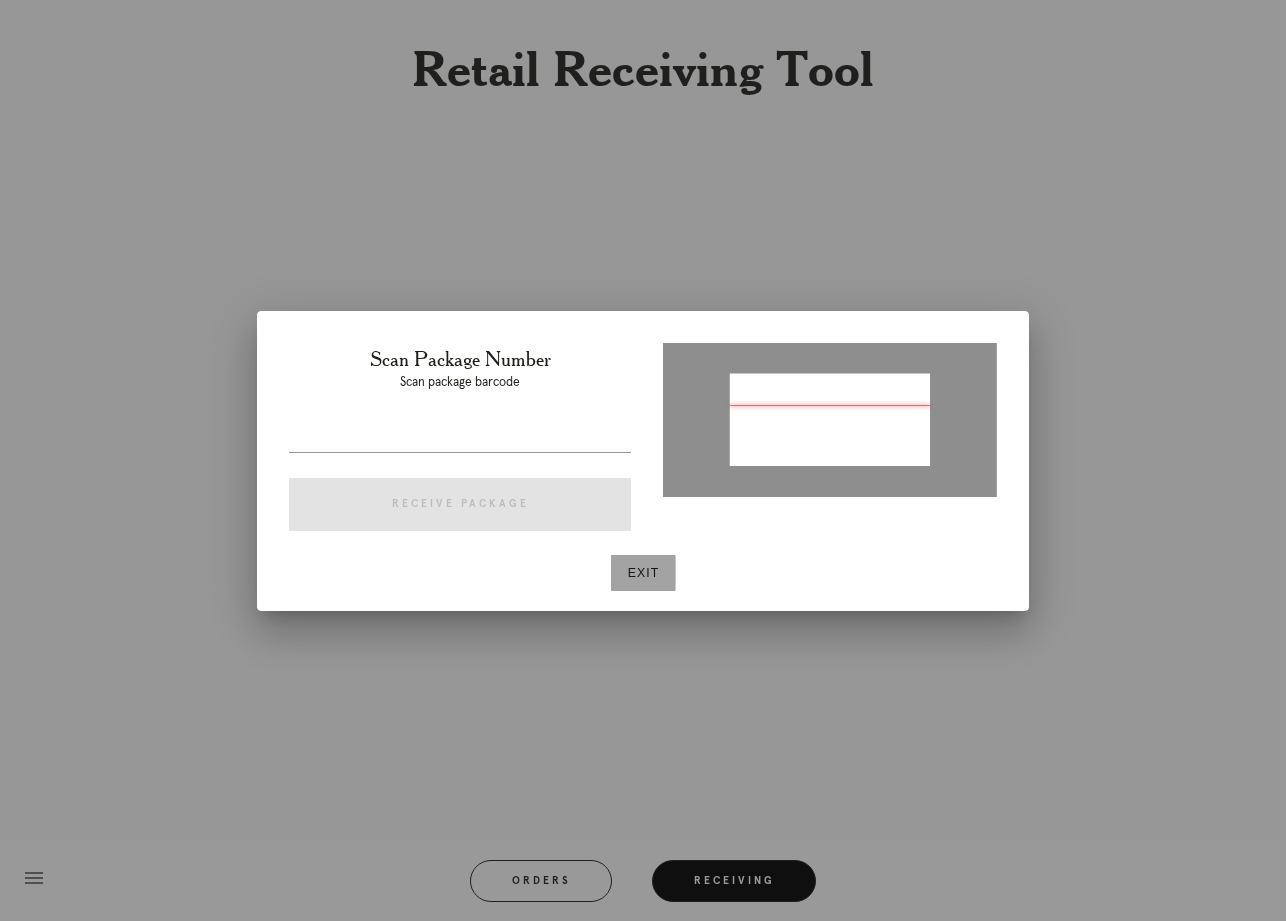 click on "Exit" at bounding box center (643, 573) 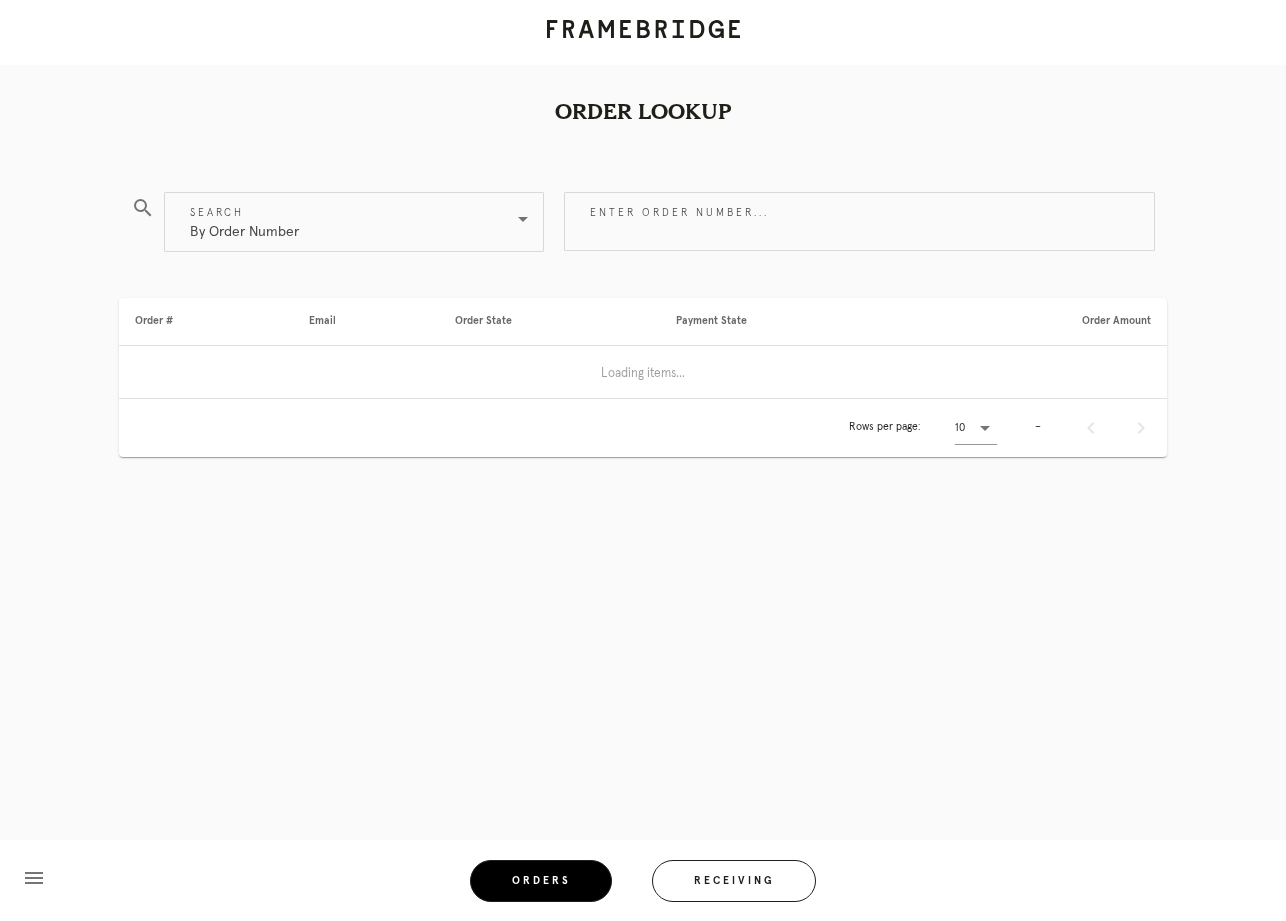 scroll, scrollTop: 0, scrollLeft: 0, axis: both 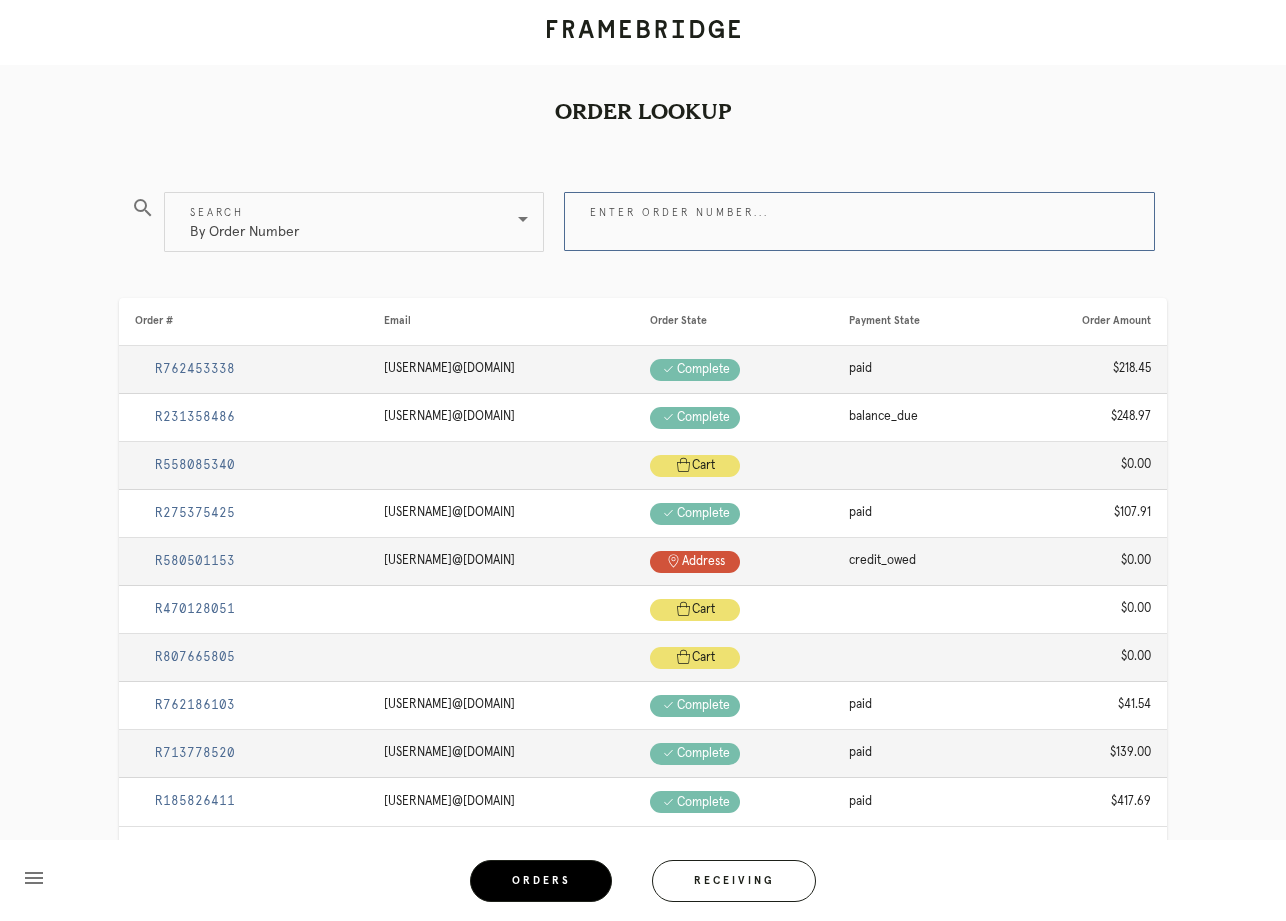 click on "Enter order number..." at bounding box center (859, 221) 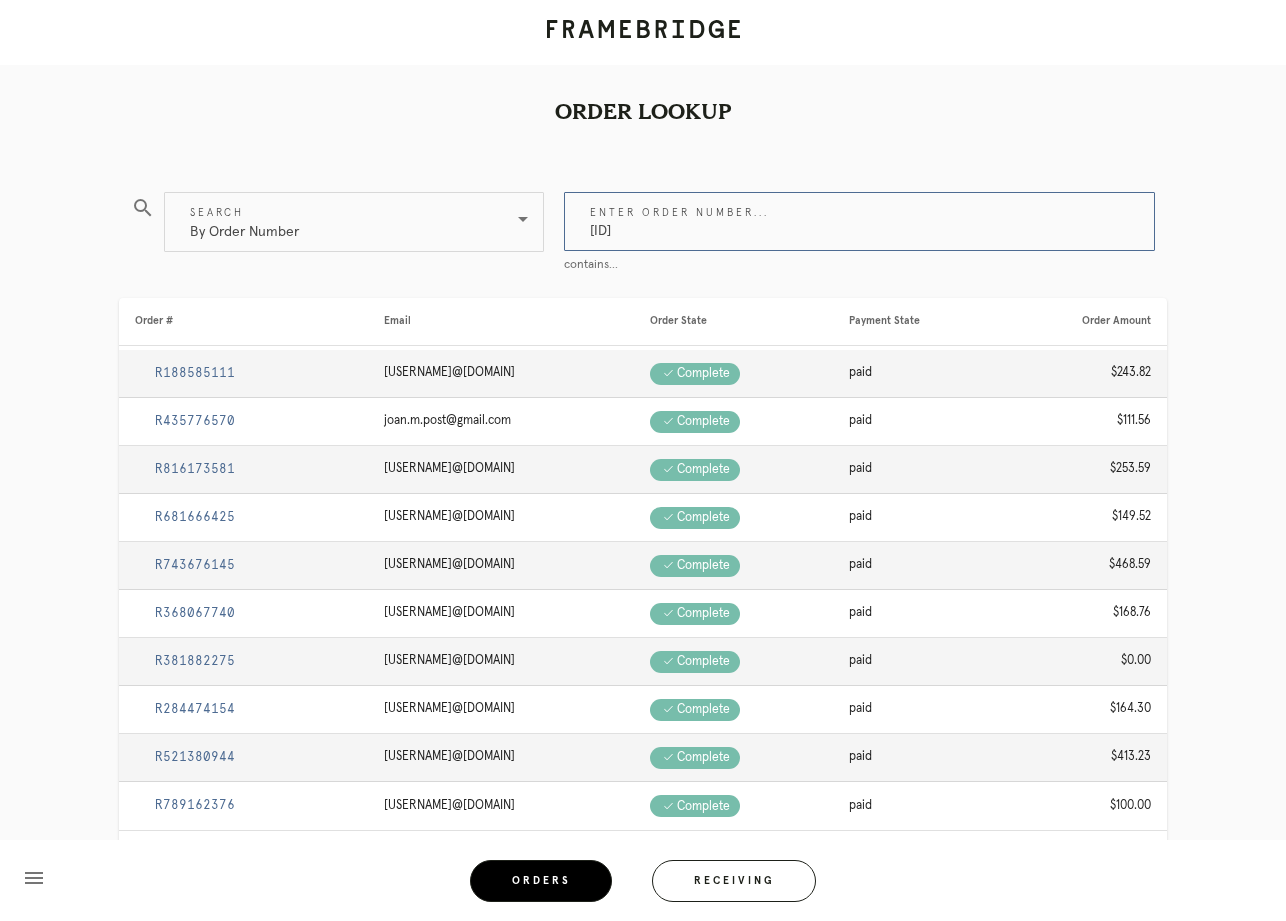type on "[ID]" 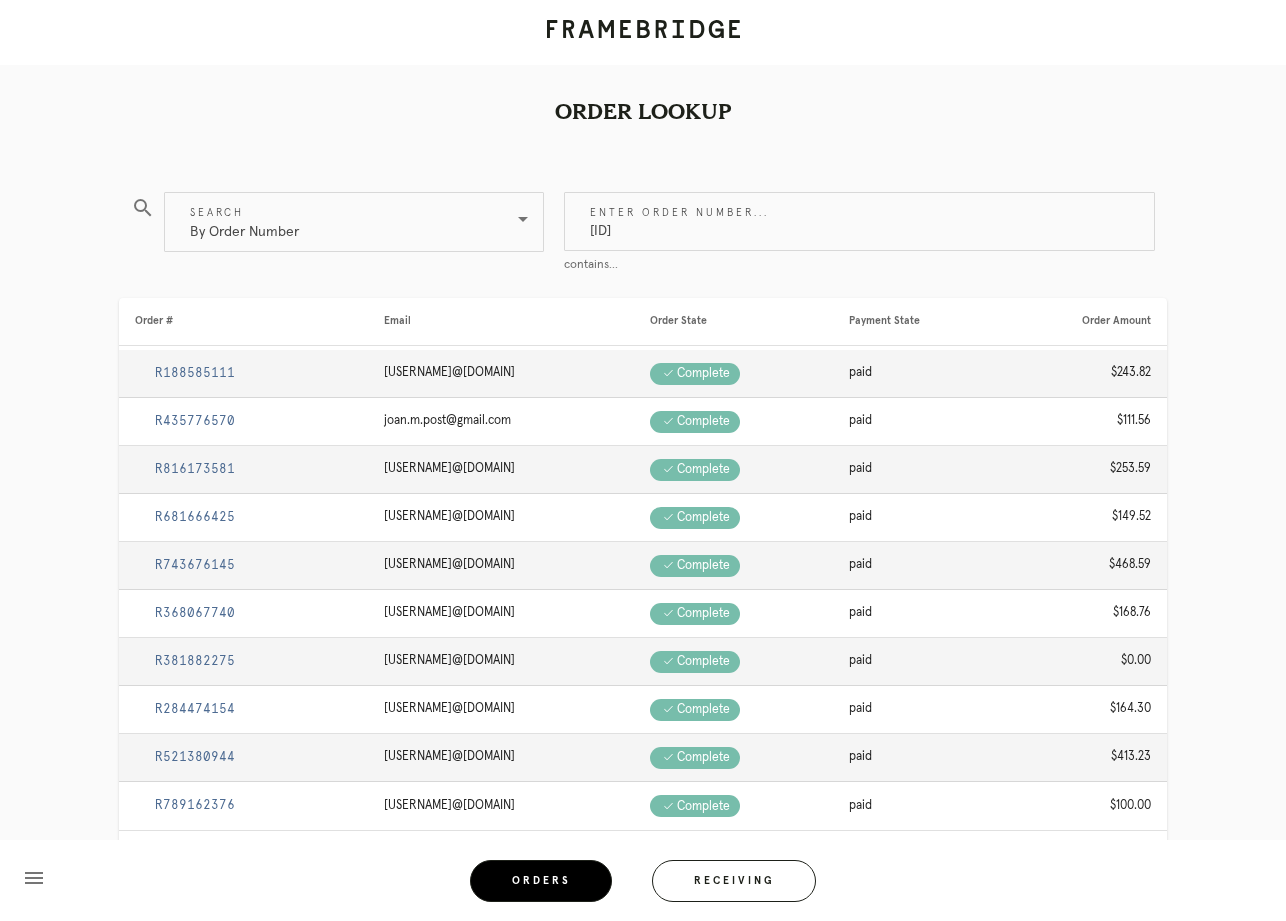 click on "Order Lookup" at bounding box center (643, 76) 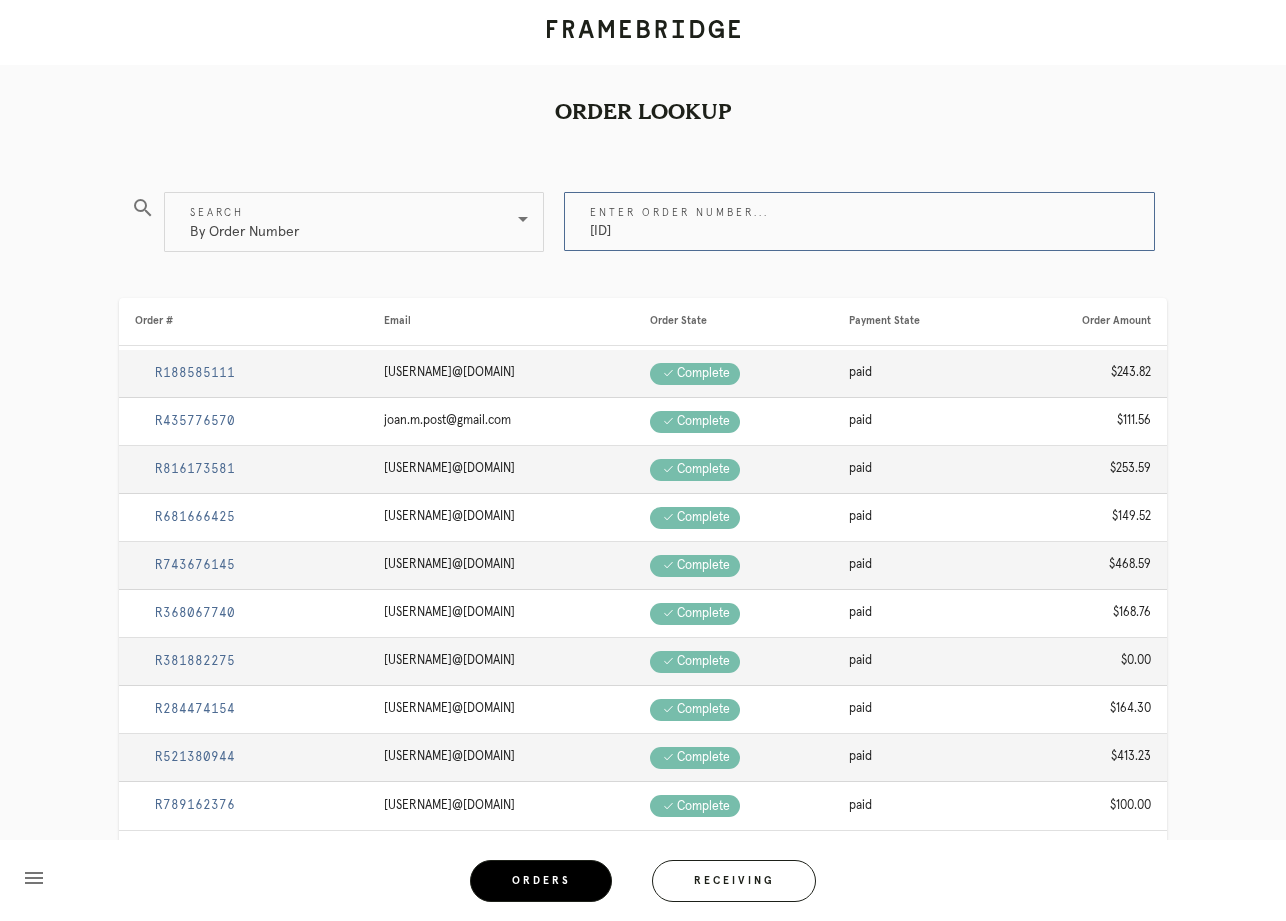 click on "[ID]" at bounding box center [859, 221] 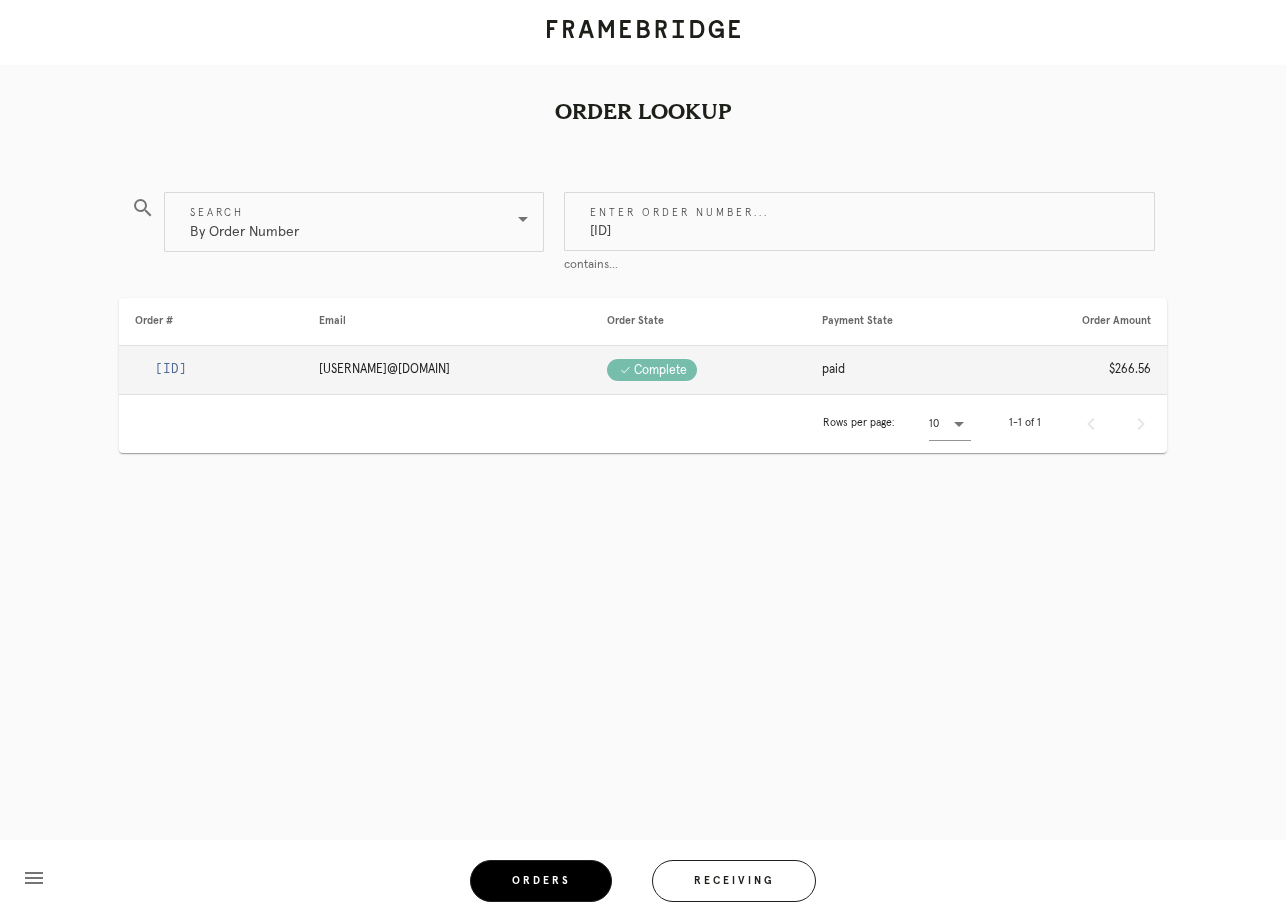 click on "[ID]" at bounding box center [171, 369] 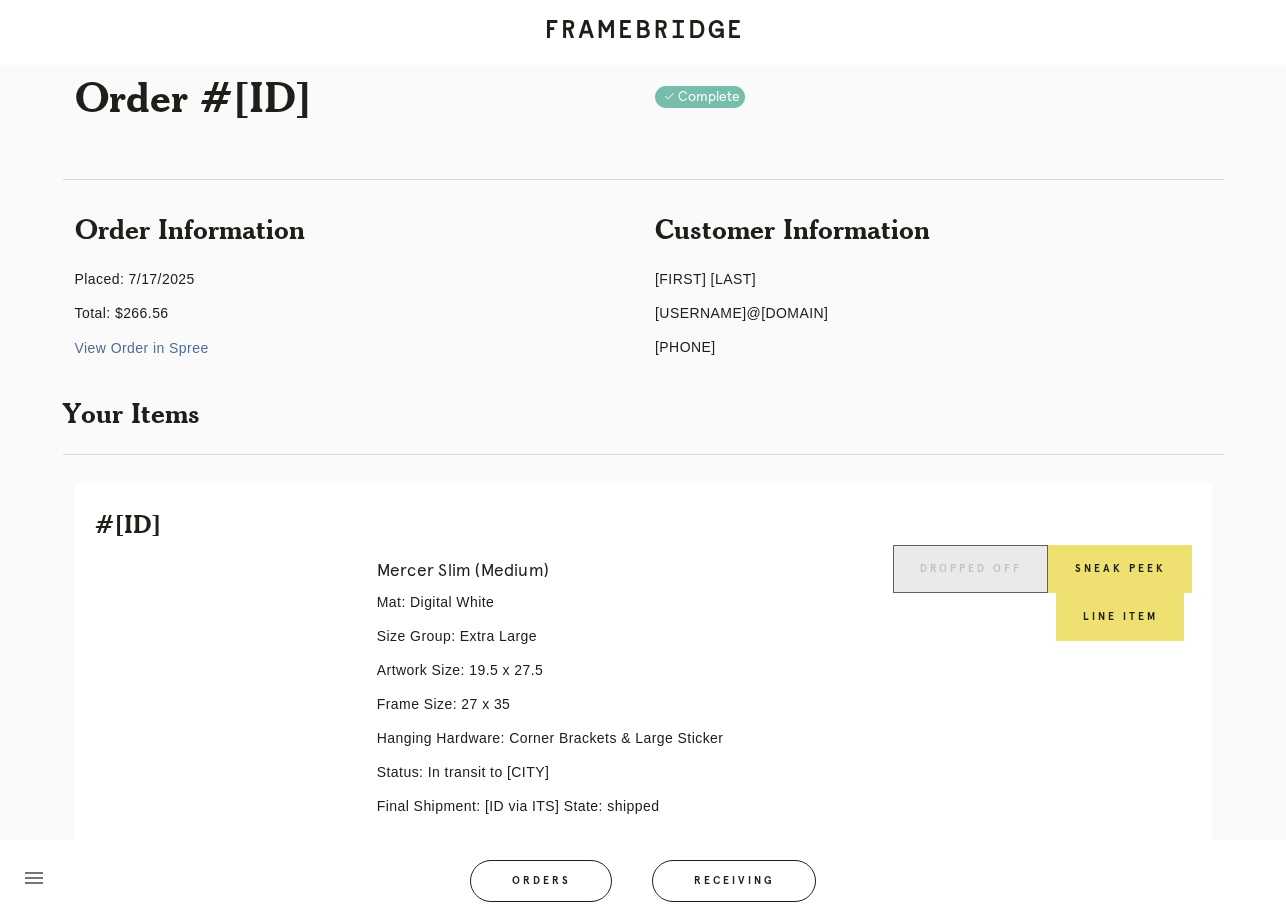 scroll, scrollTop: 0, scrollLeft: 0, axis: both 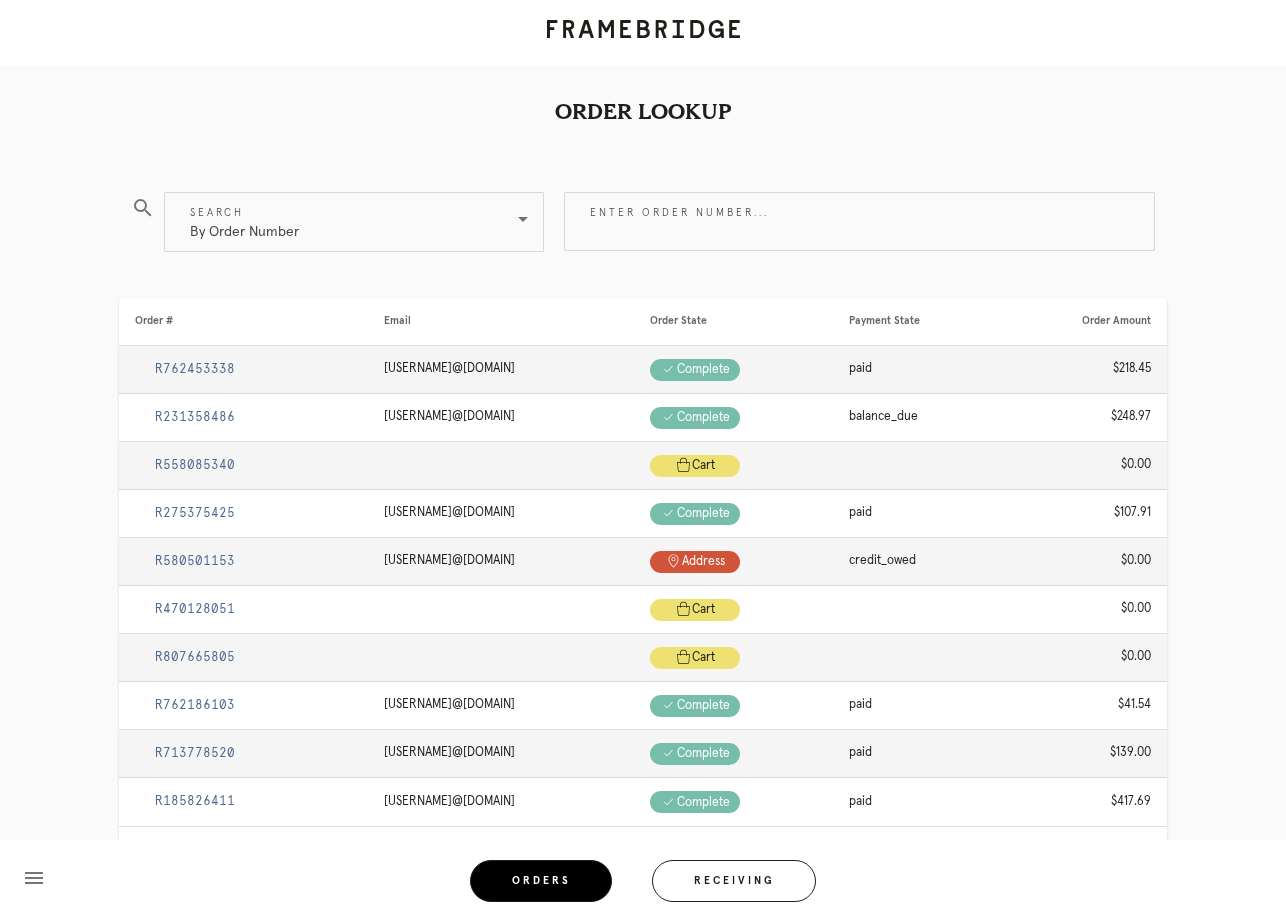 click on "Order Lookup" at bounding box center (643, 76) 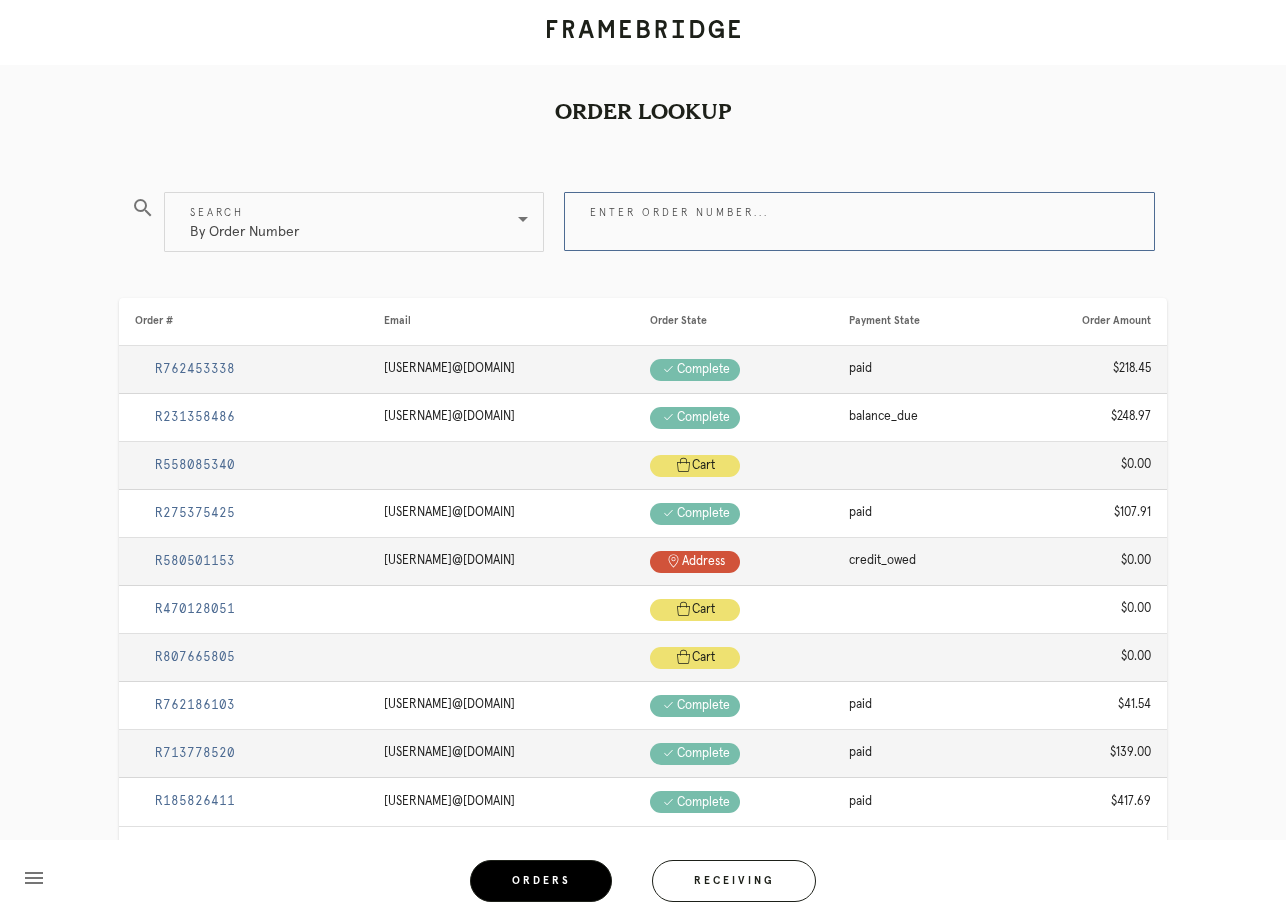 click on "Enter order number..." at bounding box center (859, 221) 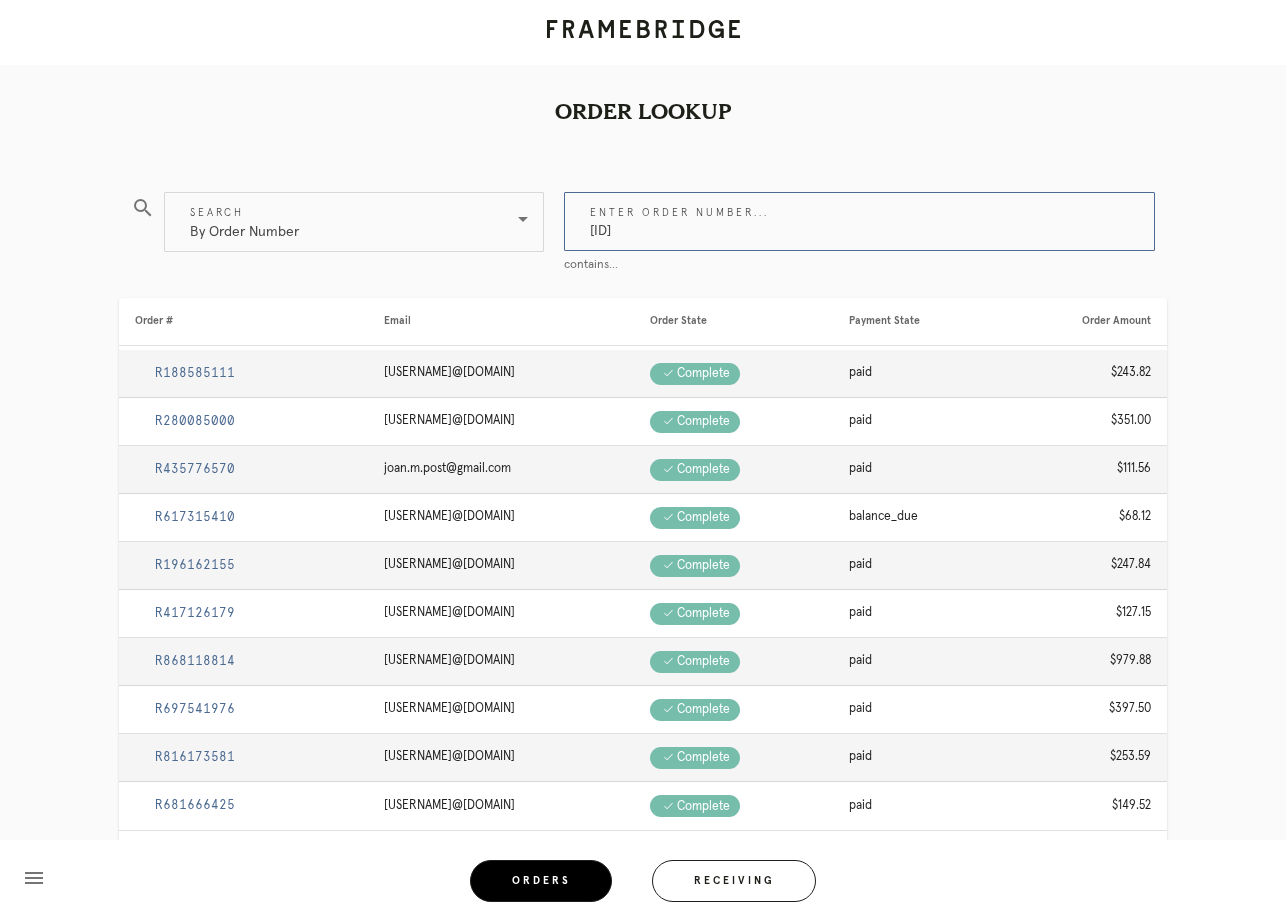 type on "[ID]" 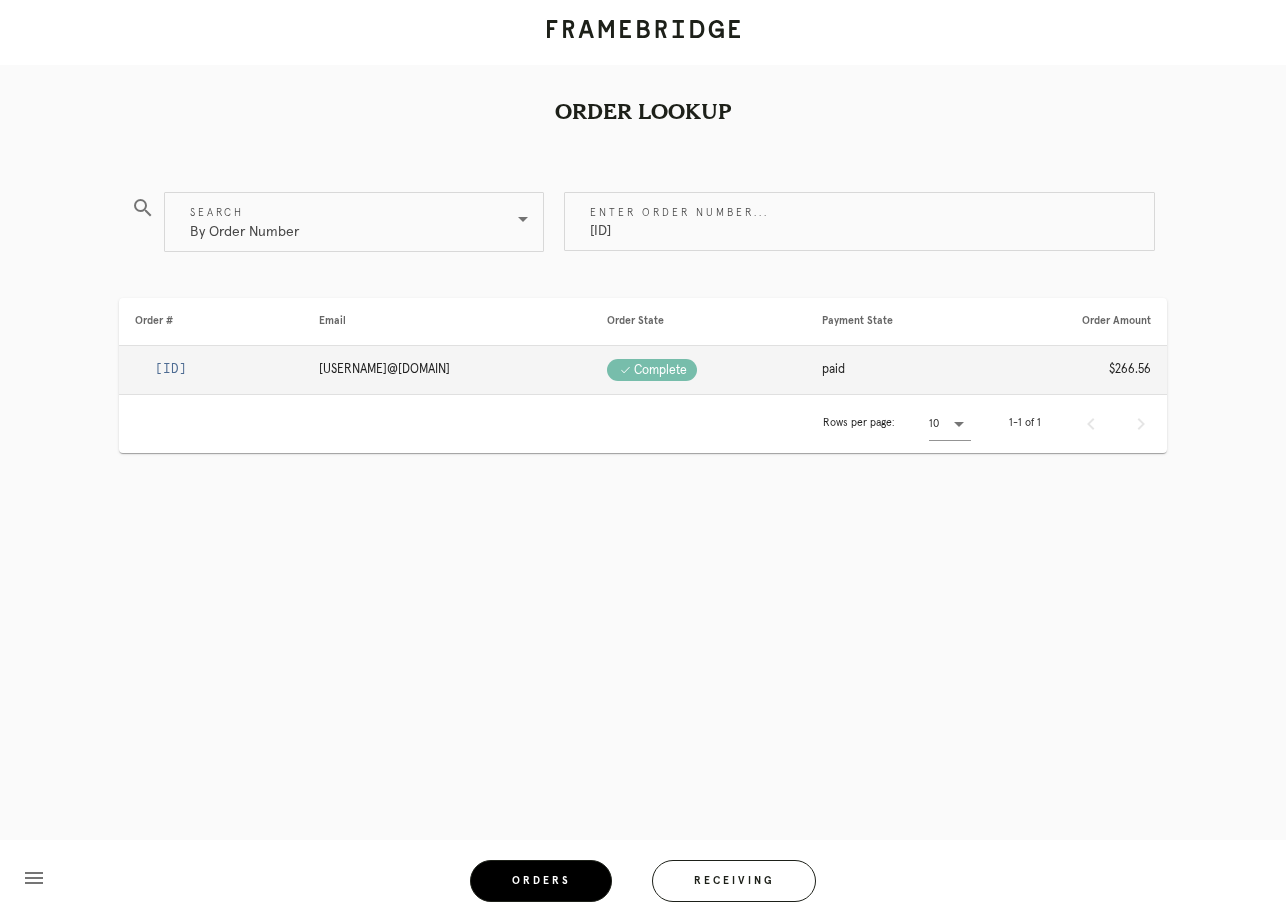 click on "[ID]" at bounding box center (171, 369) 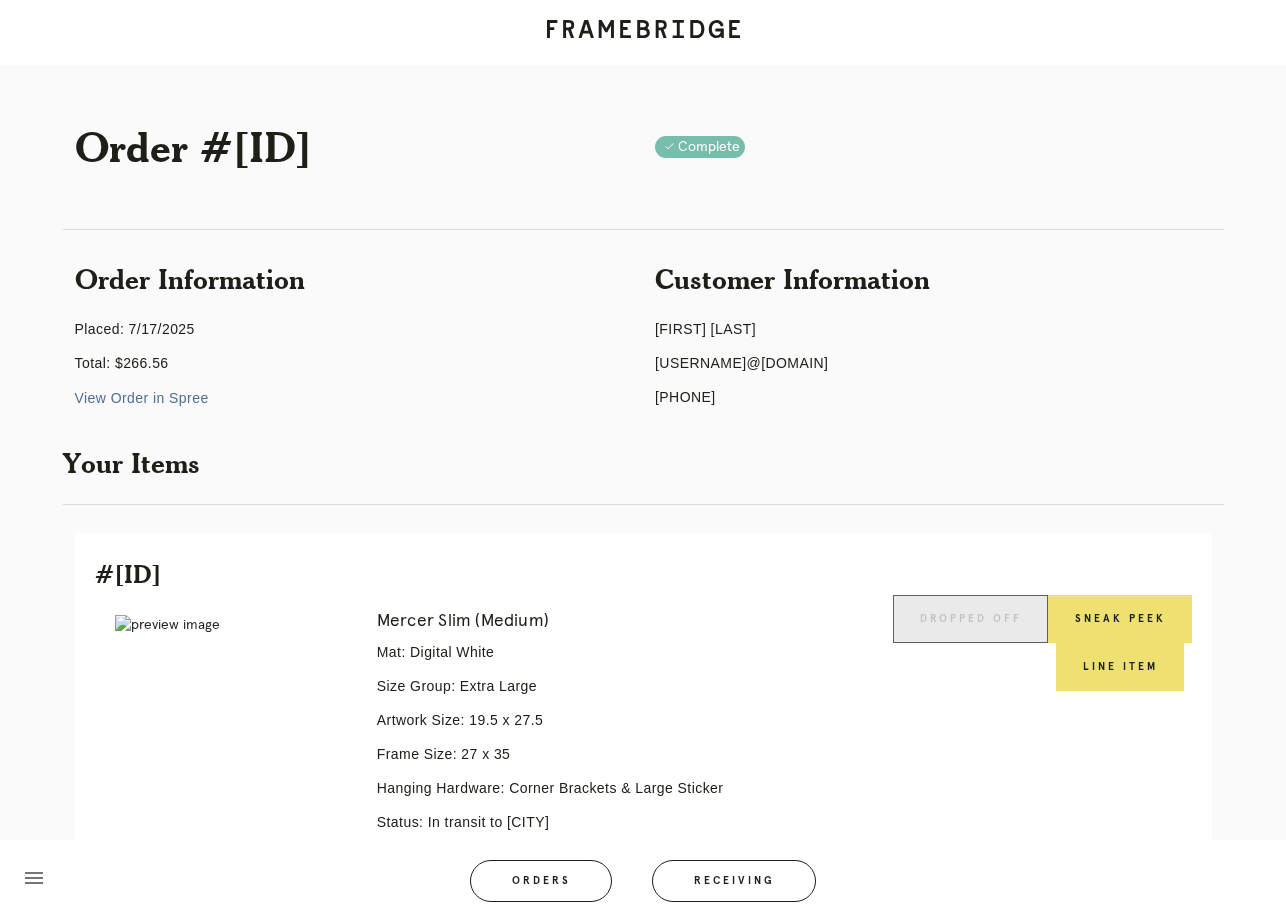 scroll, scrollTop: 162, scrollLeft: 0, axis: vertical 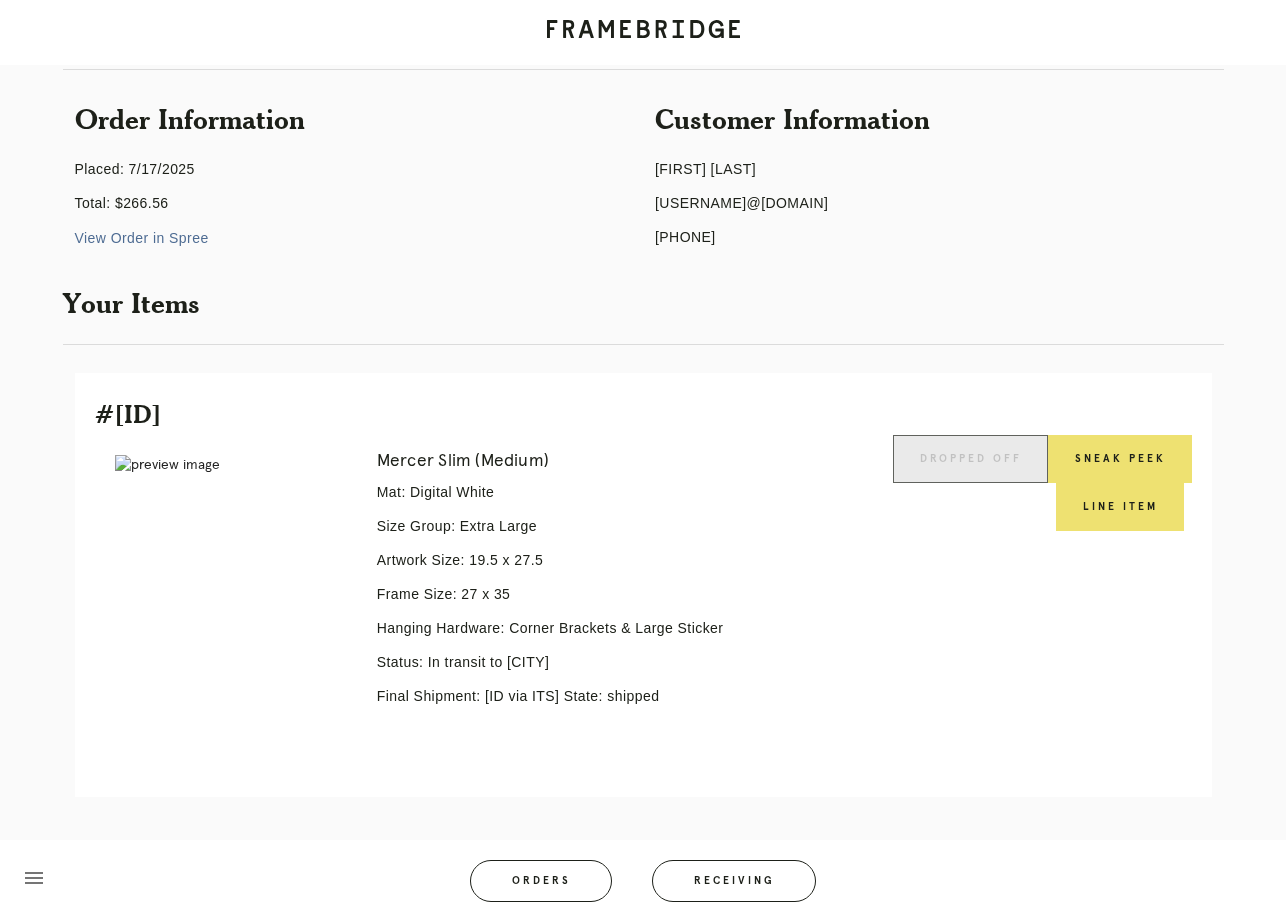 click on "Mercer Slim (Medium)" at bounding box center [597, 461] 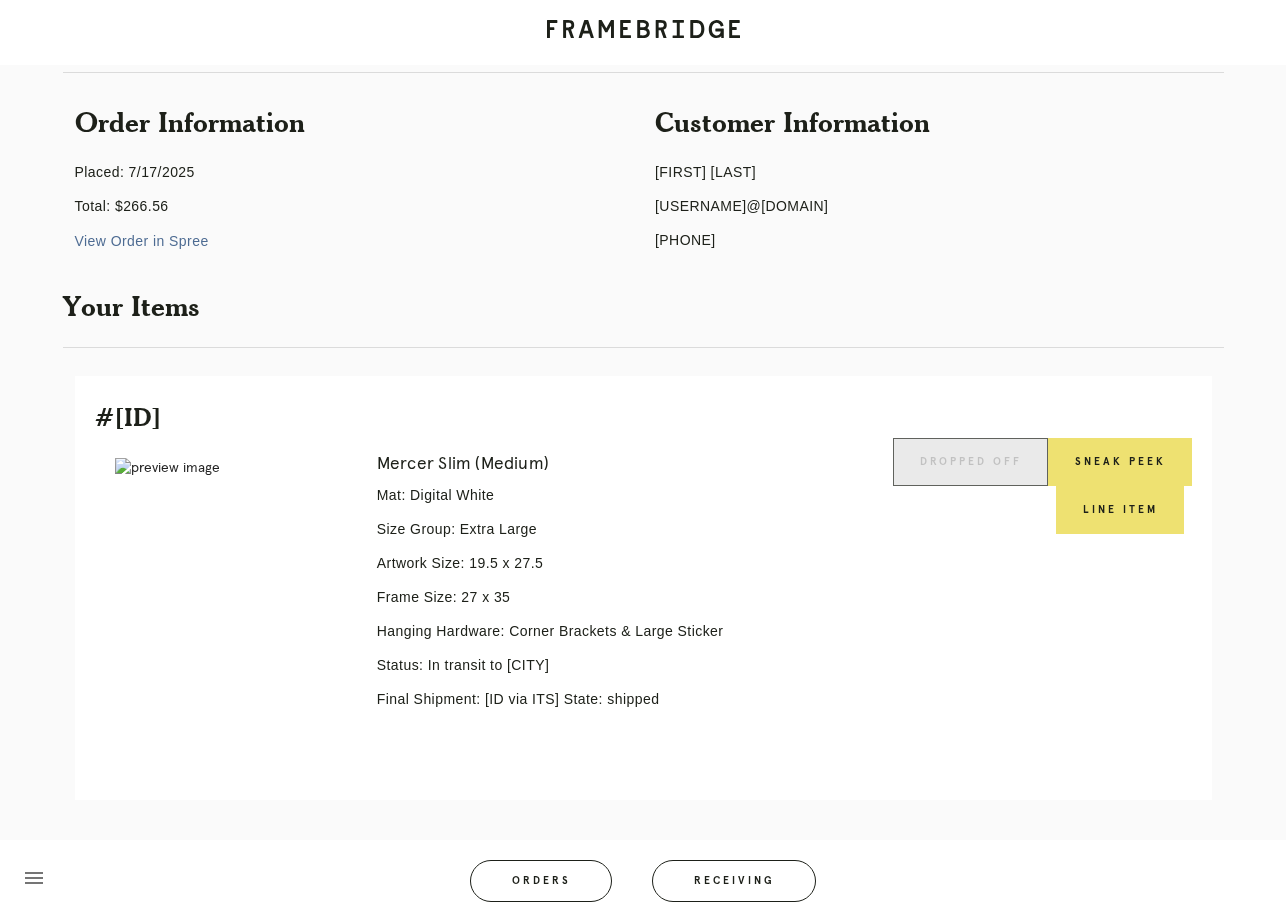 scroll, scrollTop: 162, scrollLeft: 0, axis: vertical 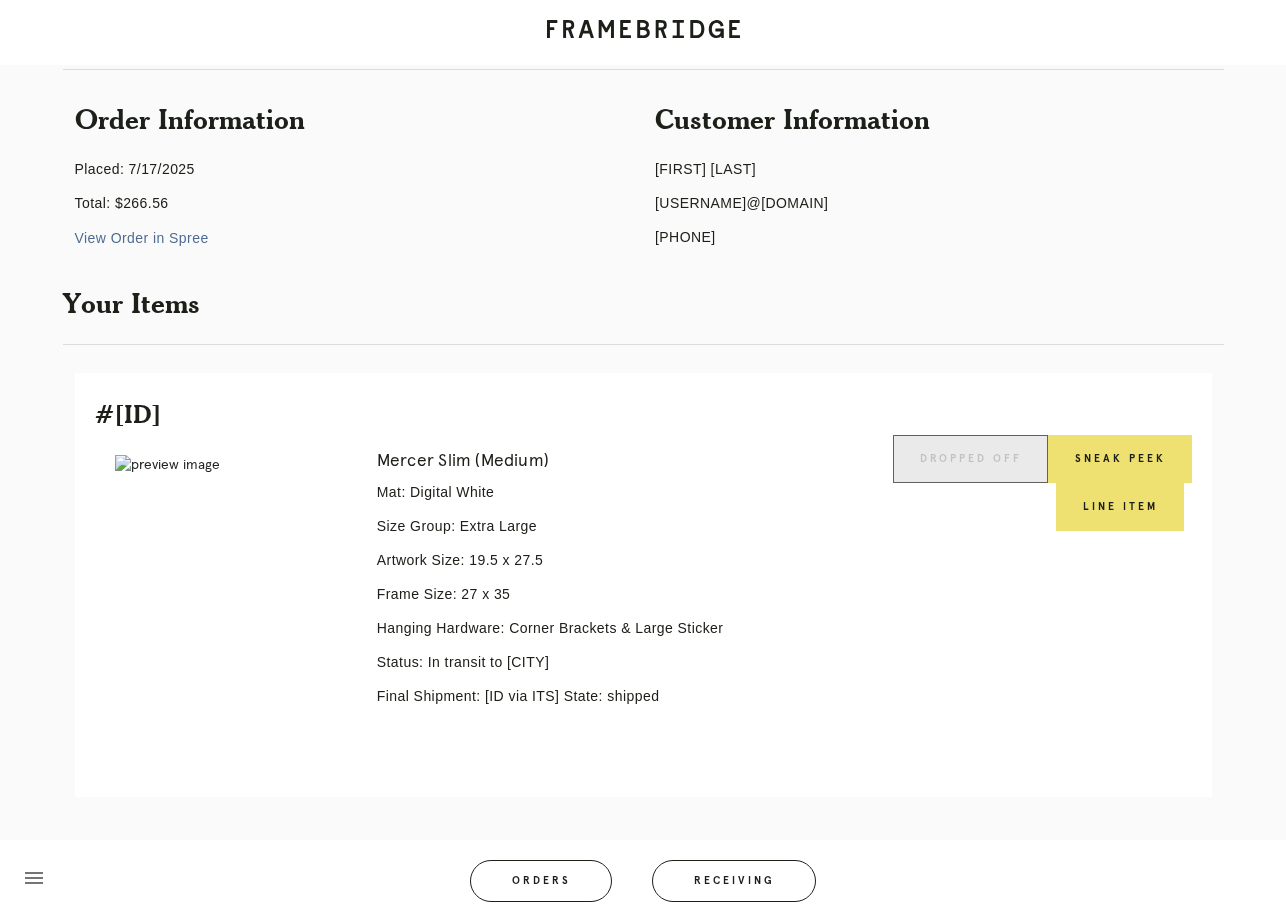 click on "Final Shipment:
[ID via ITS] State: shipped" at bounding box center (597, 696) 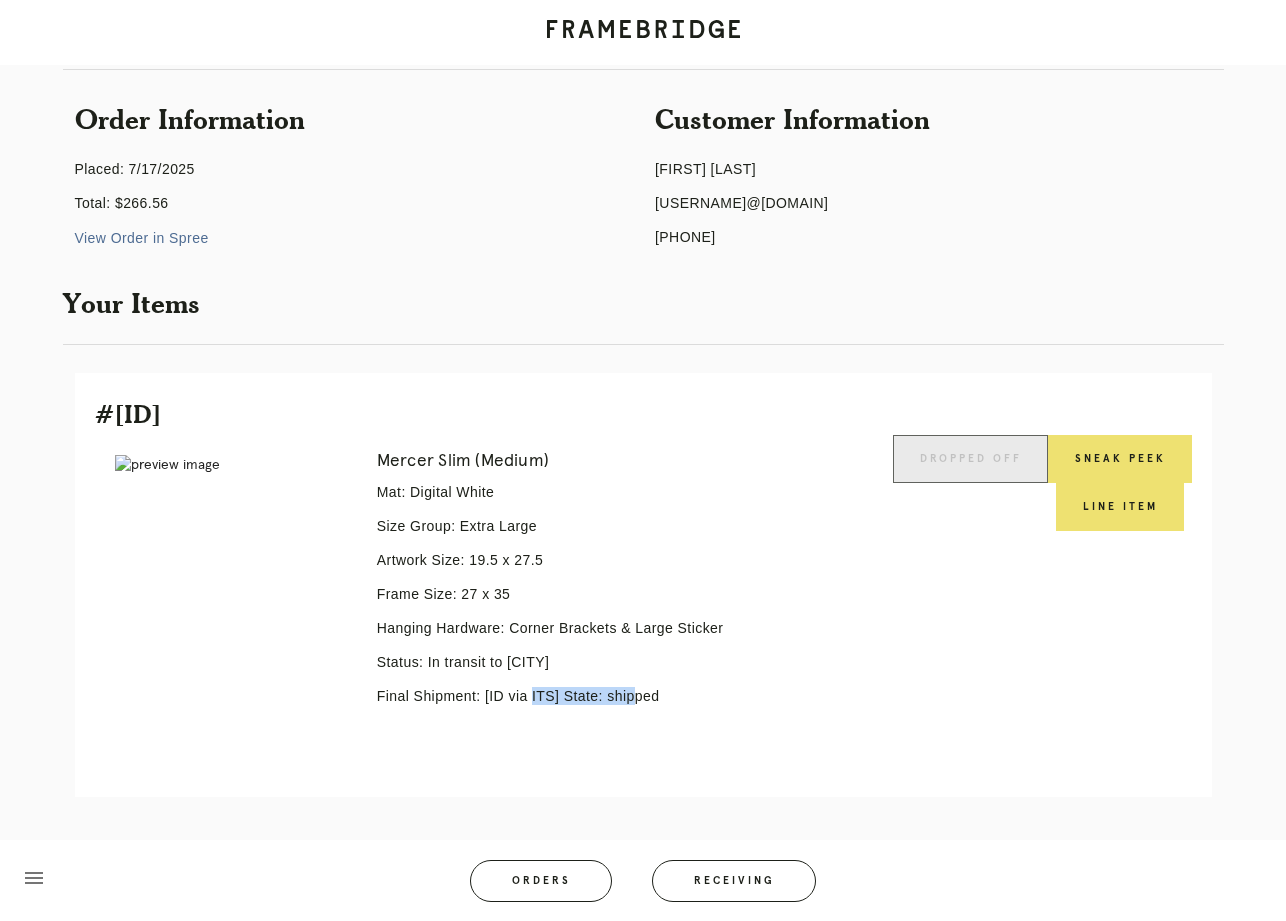 click on "Final Shipment:
[ID via ITS] State: shipped" at bounding box center (597, 696) 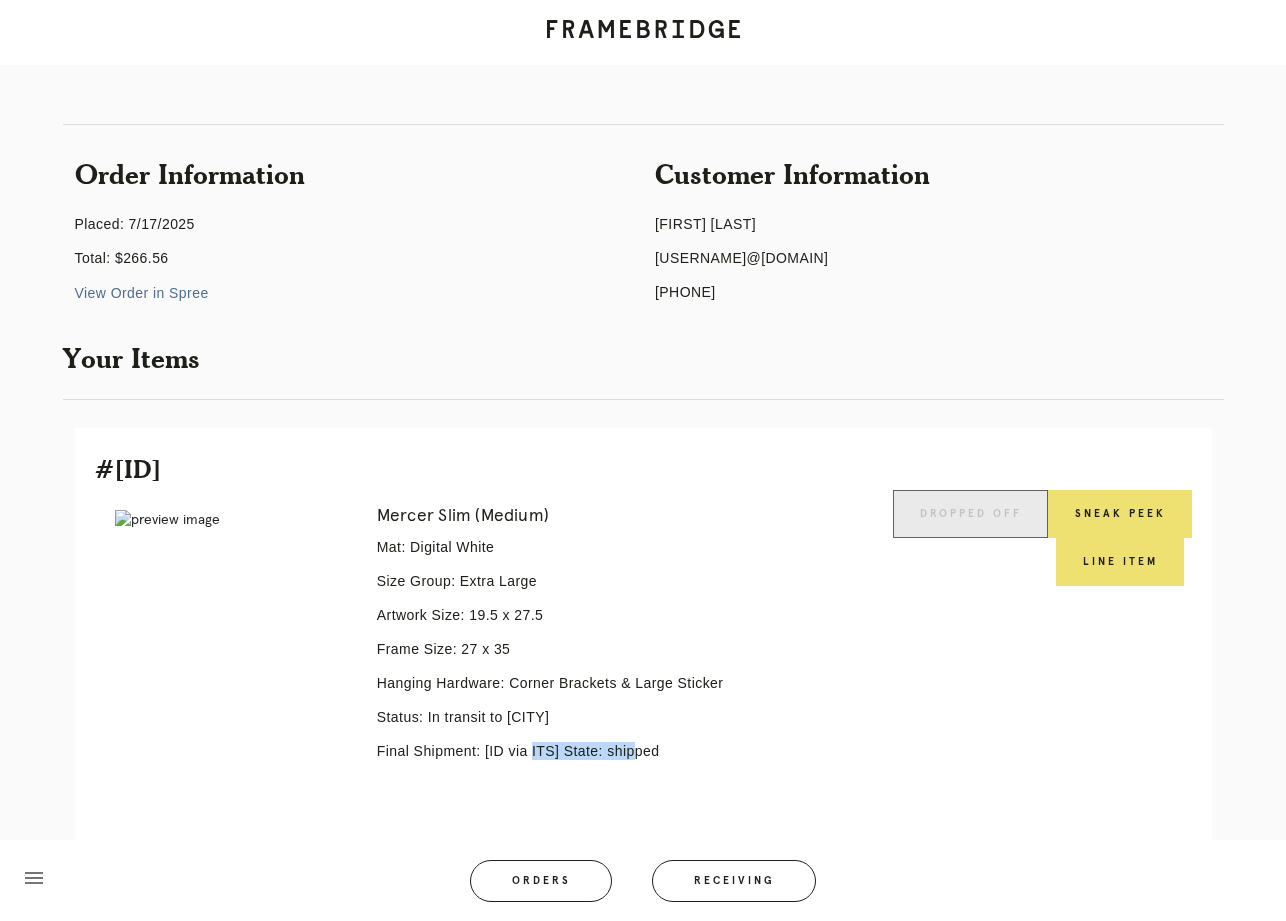 scroll, scrollTop: 0, scrollLeft: 0, axis: both 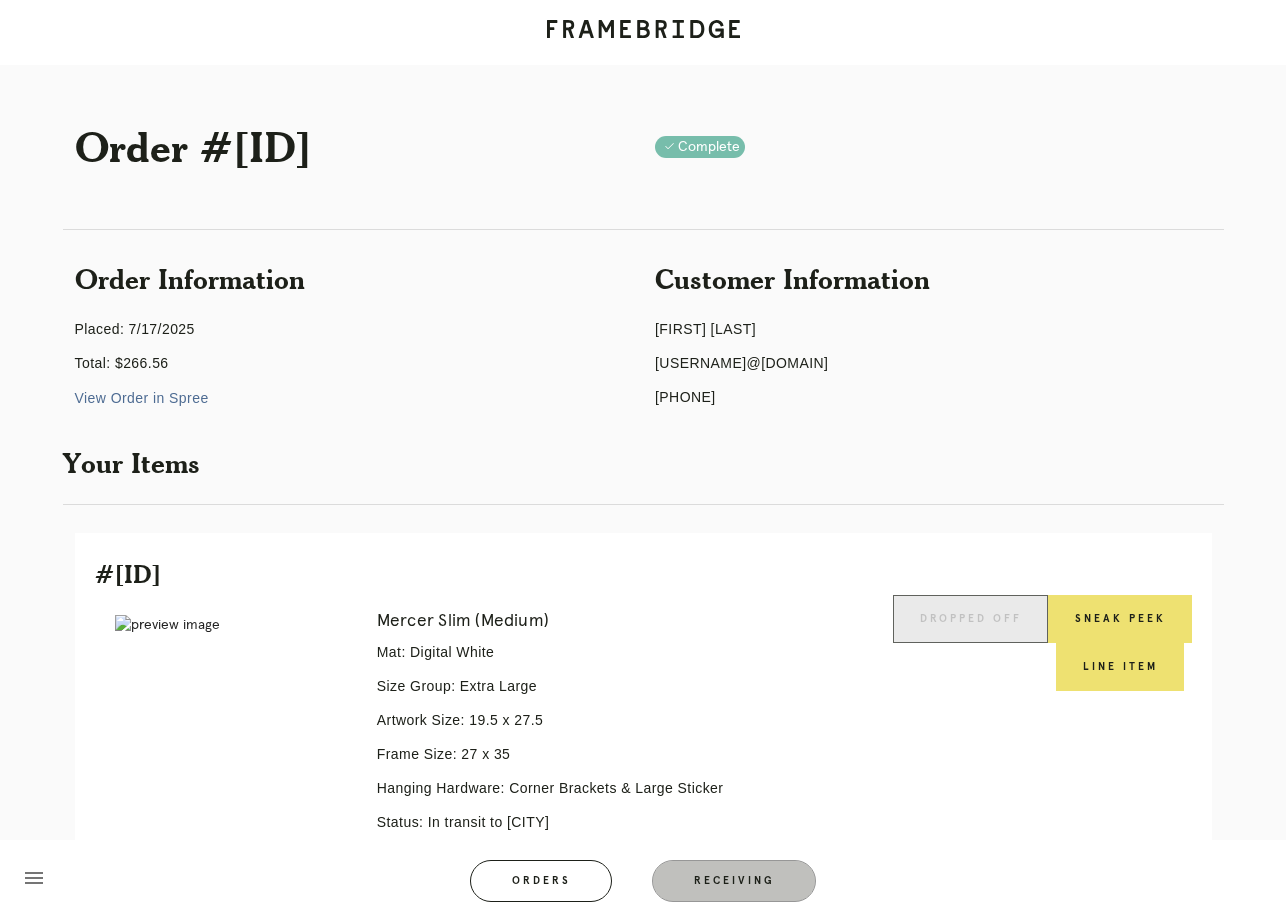 click on "Receiving" at bounding box center [734, 881] 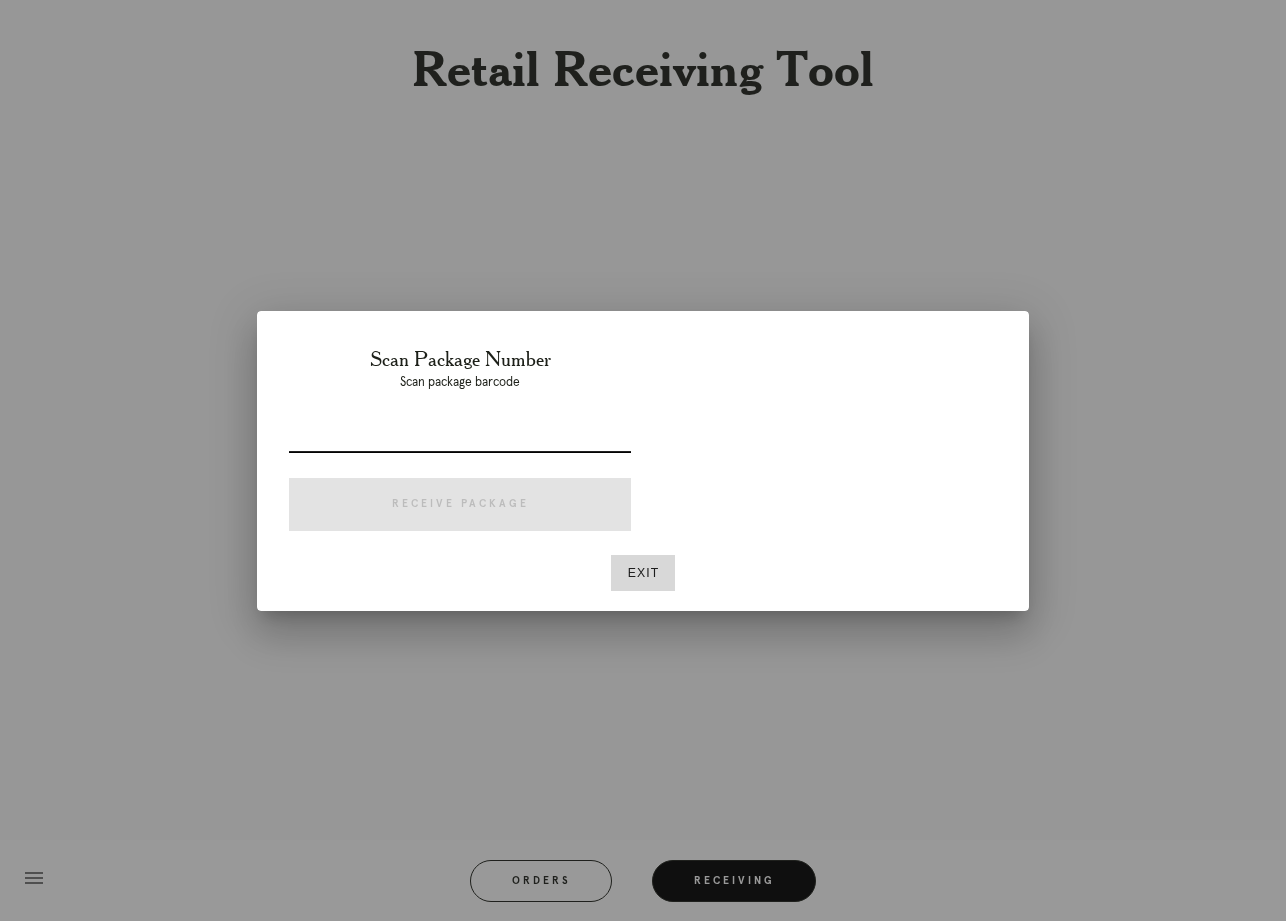 click at bounding box center (460, 436) 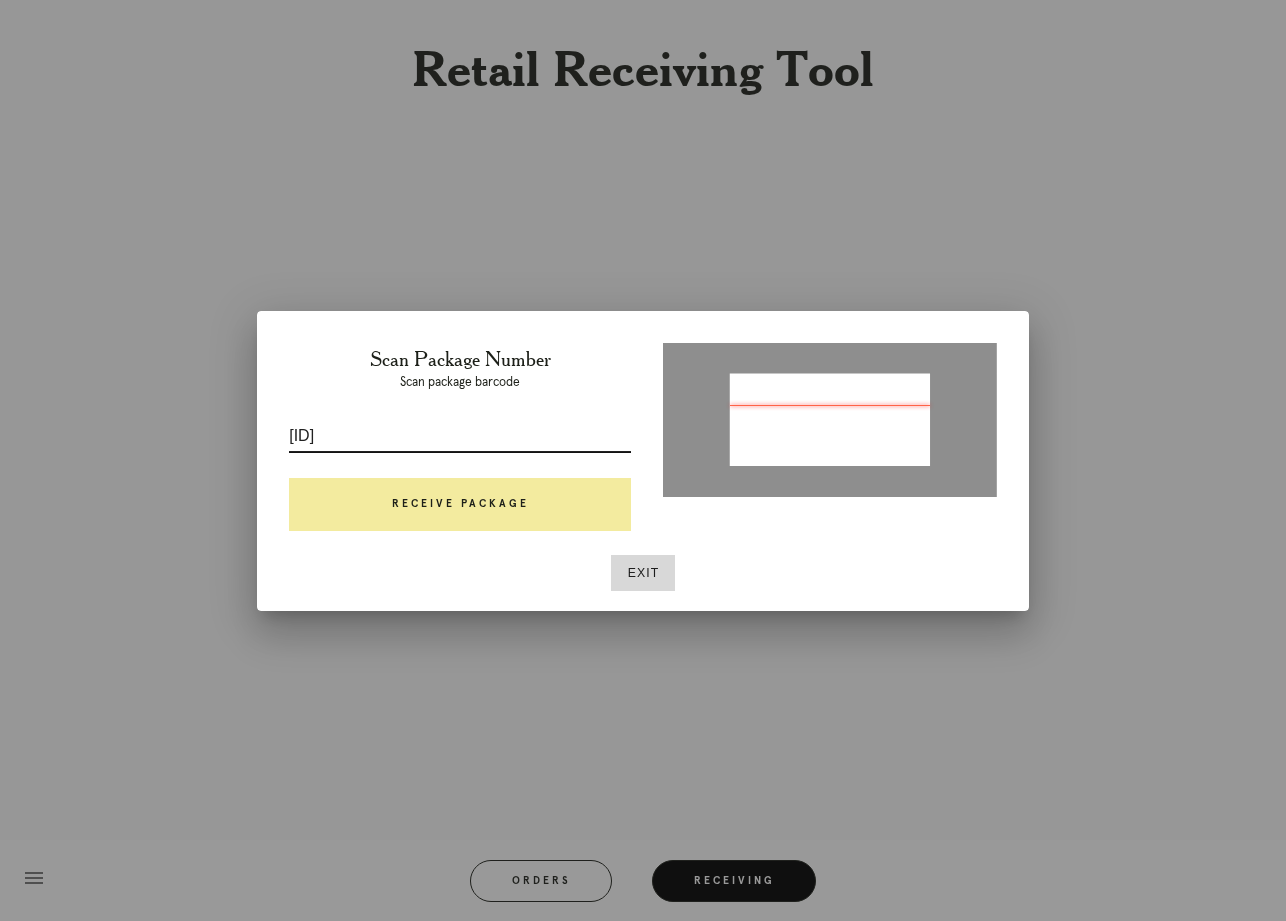 type on "[ID]" 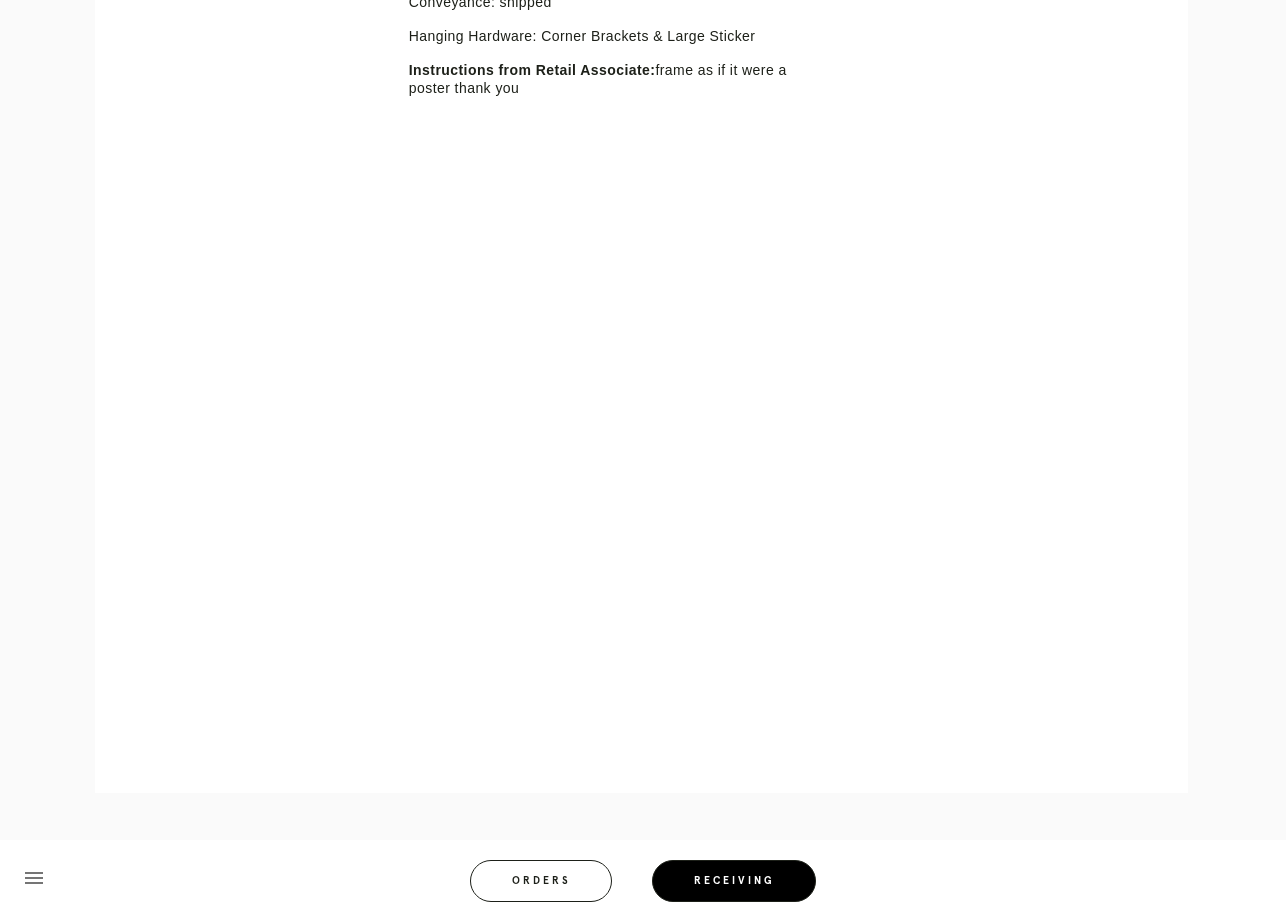 scroll, scrollTop: 742, scrollLeft: 0, axis: vertical 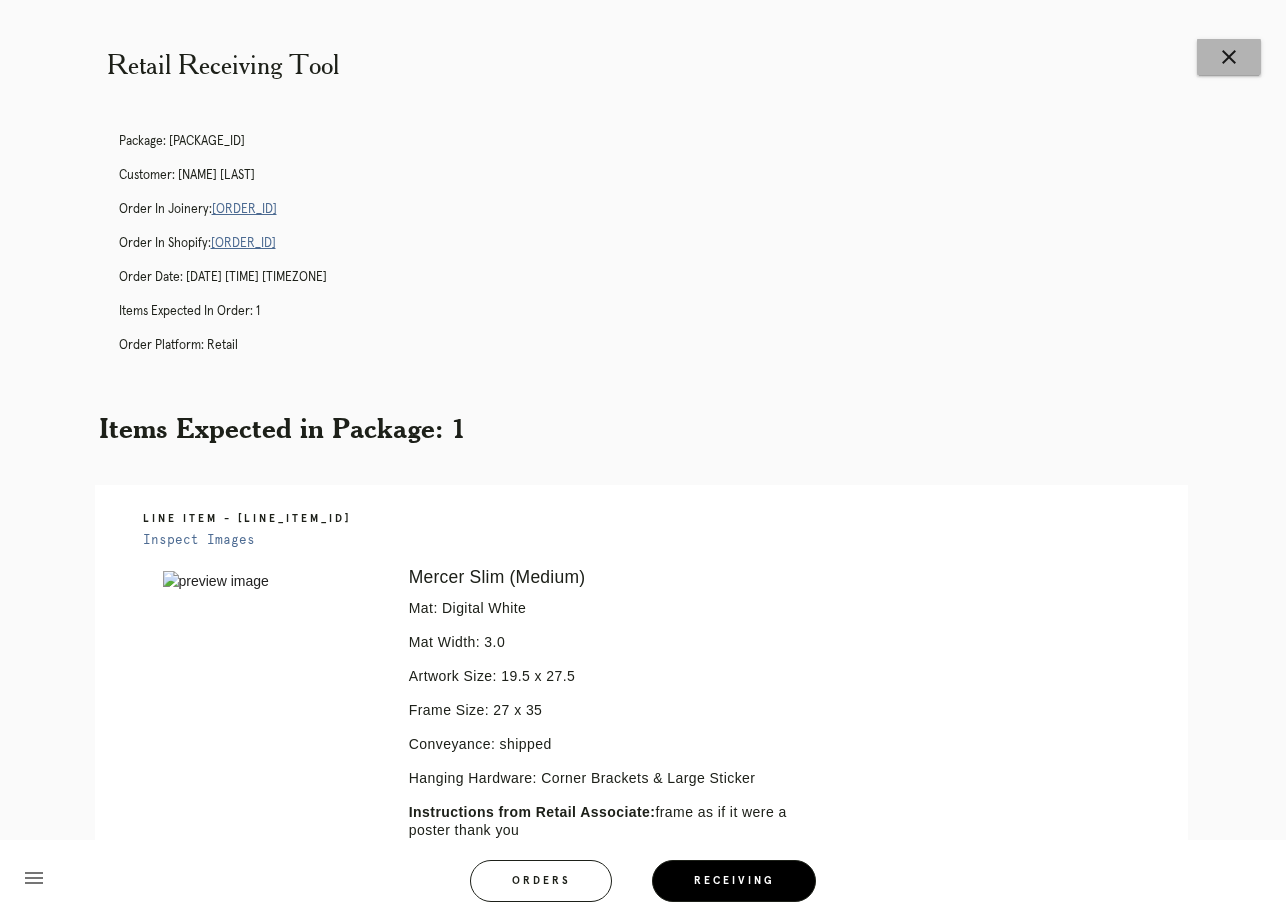click on "close" at bounding box center (1229, 57) 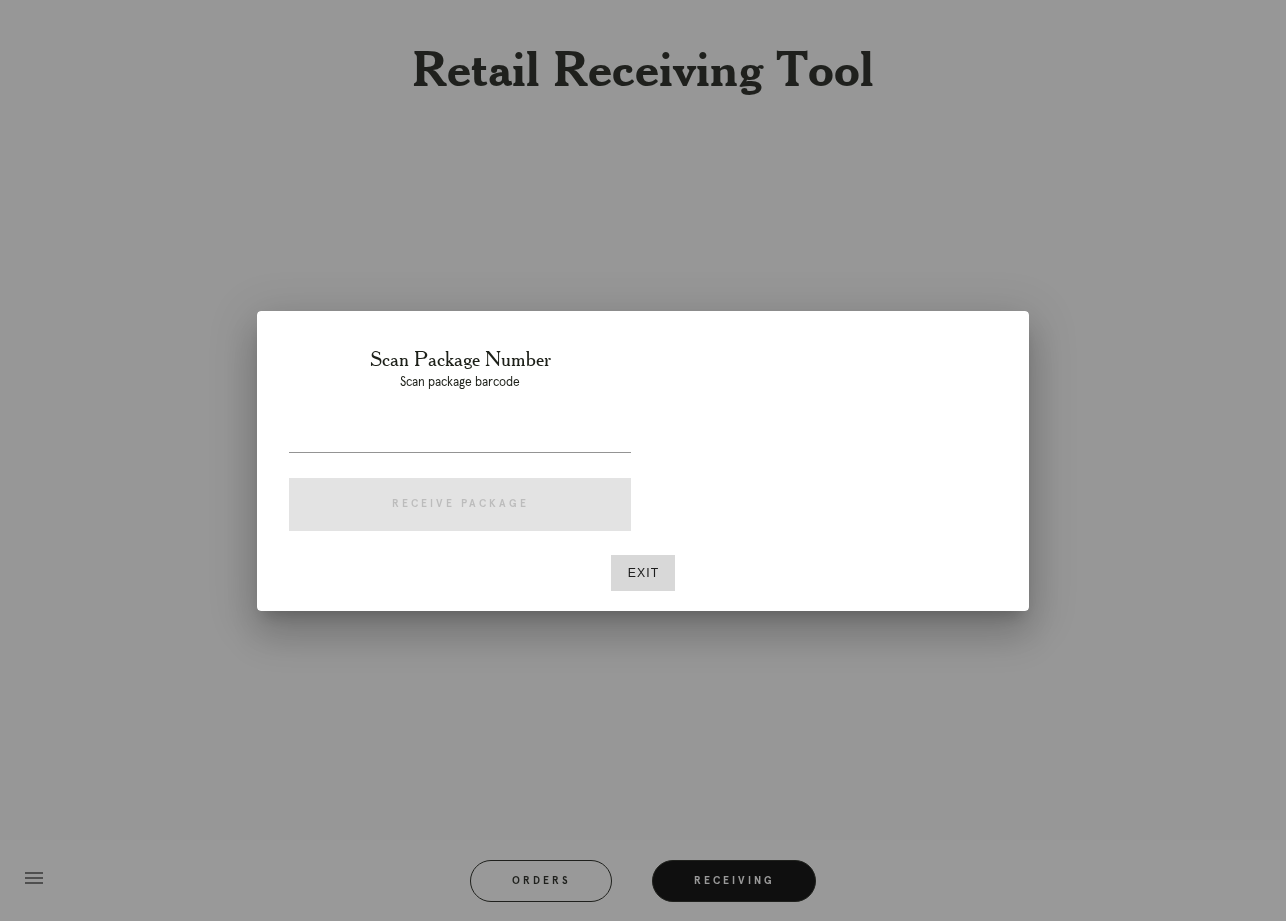 scroll, scrollTop: 0, scrollLeft: 0, axis: both 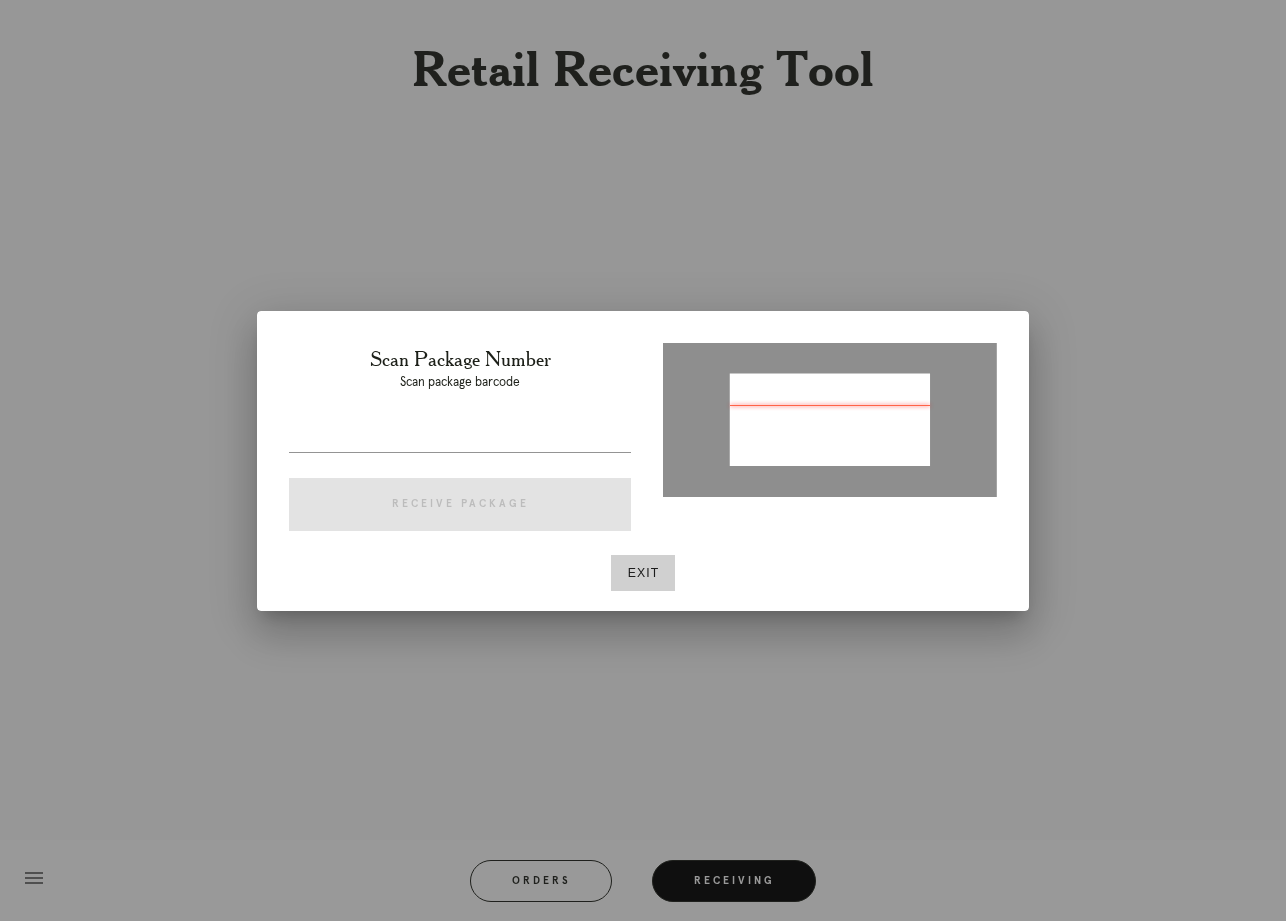 click on "Exit" at bounding box center (643, 573) 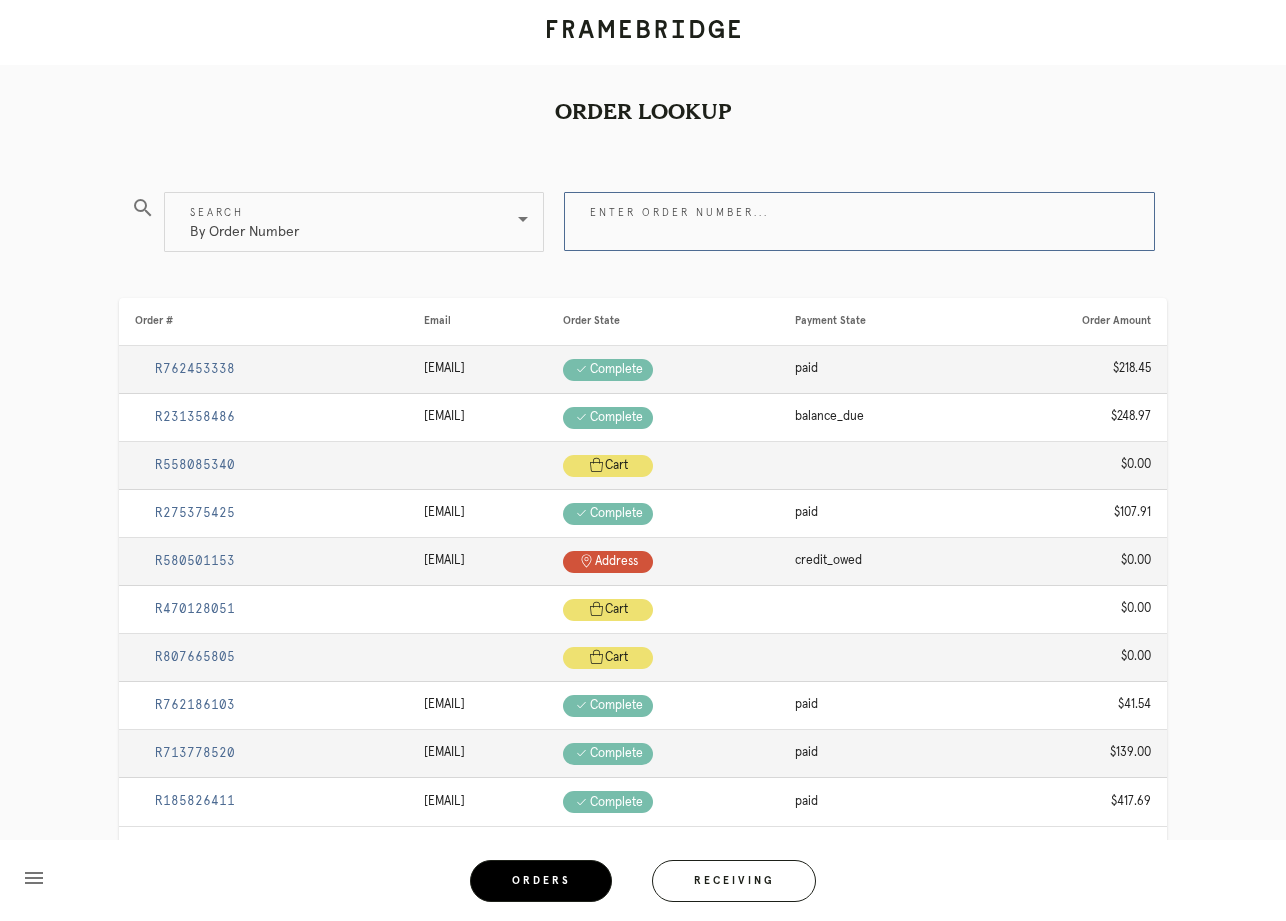 click on "Enter order number..." at bounding box center (859, 221) 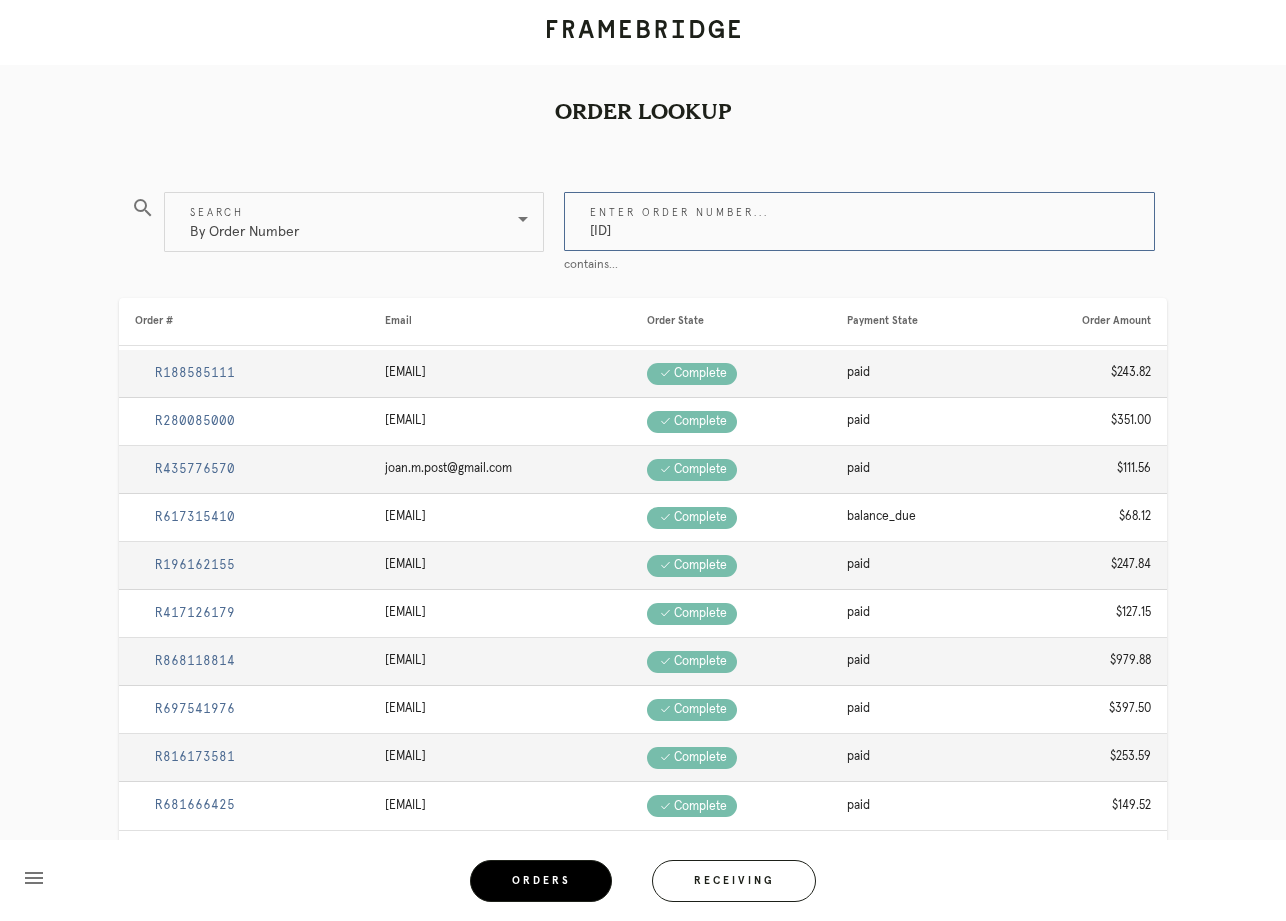 type on "m761733788" 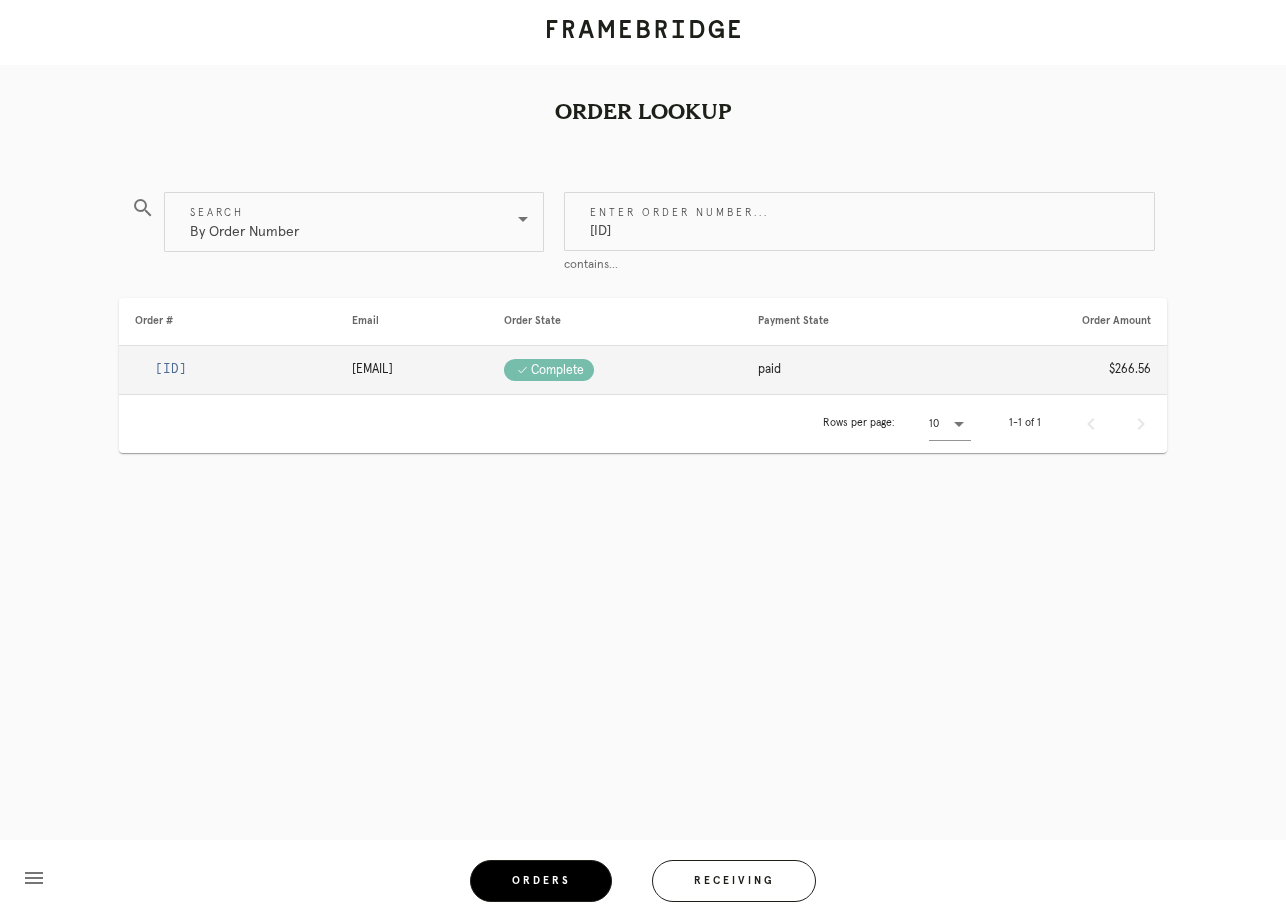 click on "[ORDER_ID]" at bounding box center [171, 369] 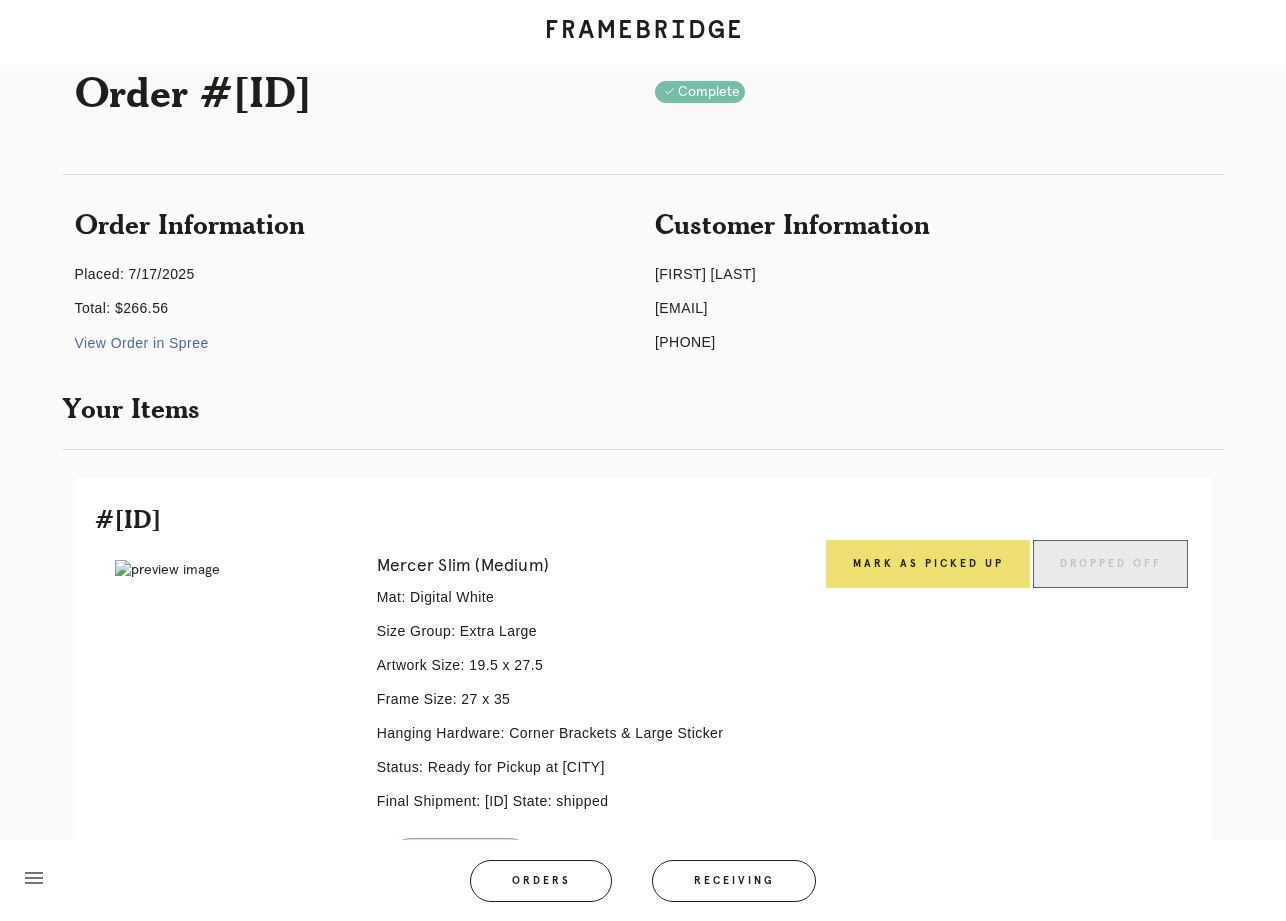 scroll, scrollTop: 57, scrollLeft: 0, axis: vertical 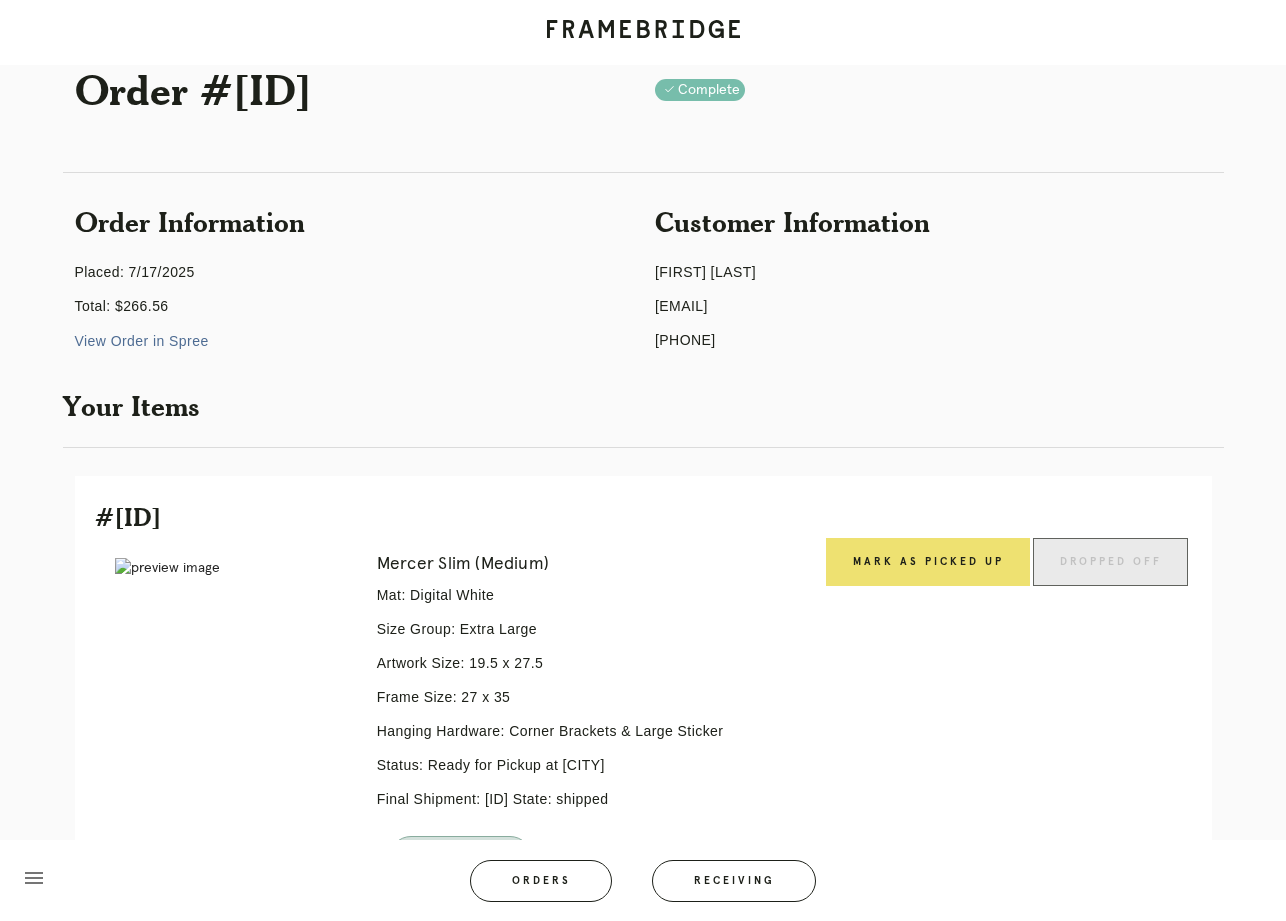 click on "View Order in Spree" at bounding box center (142, 341) 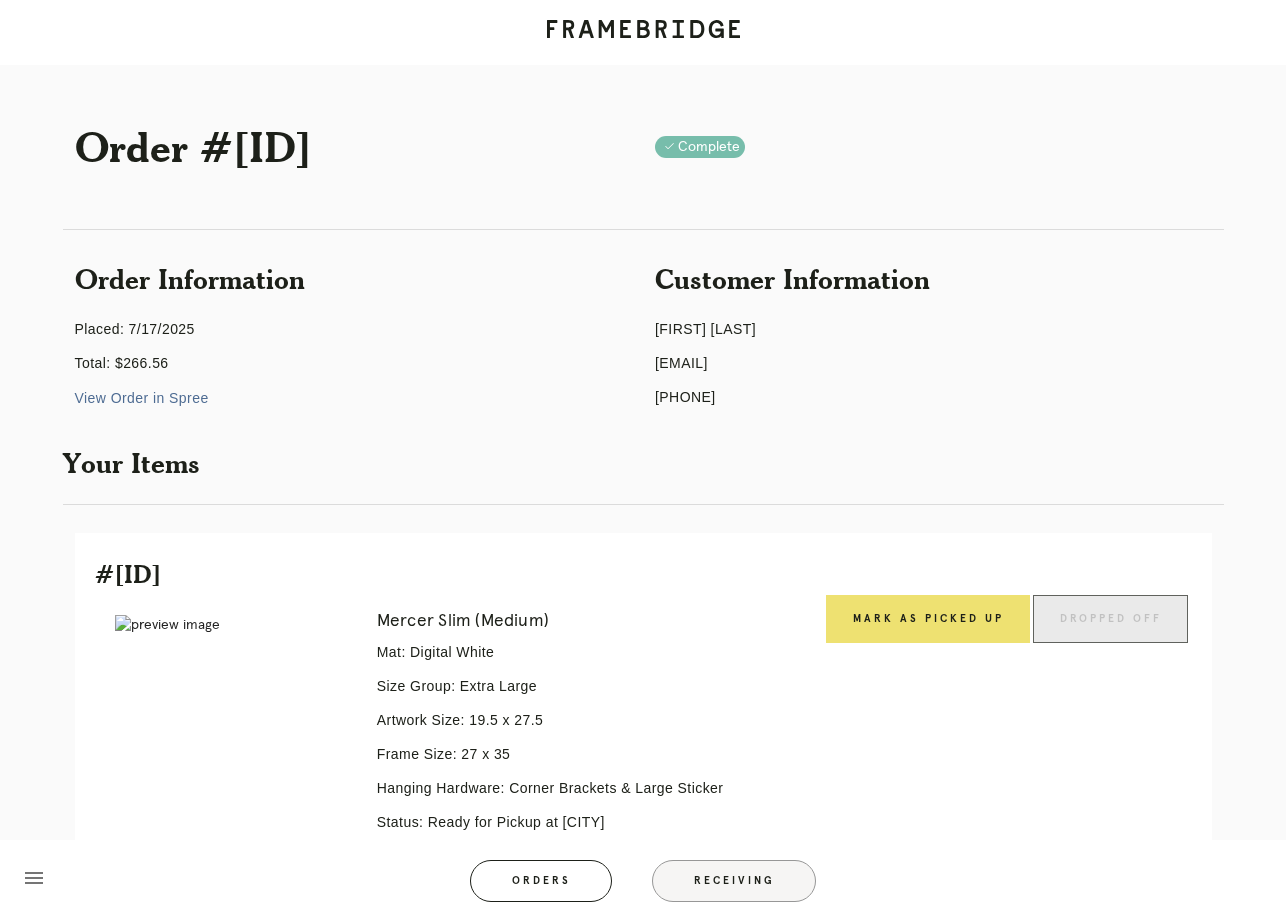 click on "Receiving" at bounding box center (734, 881) 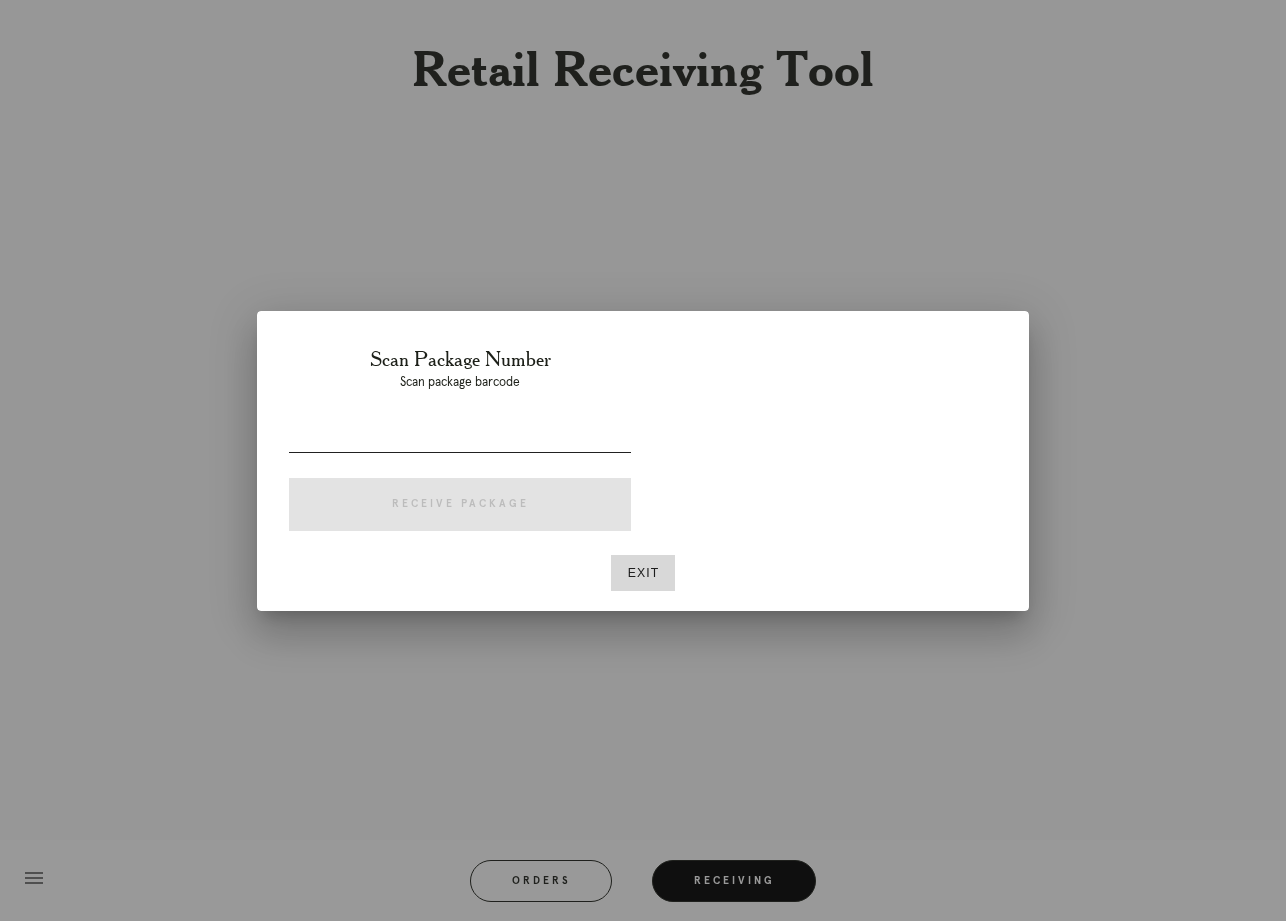 click at bounding box center (460, 436) 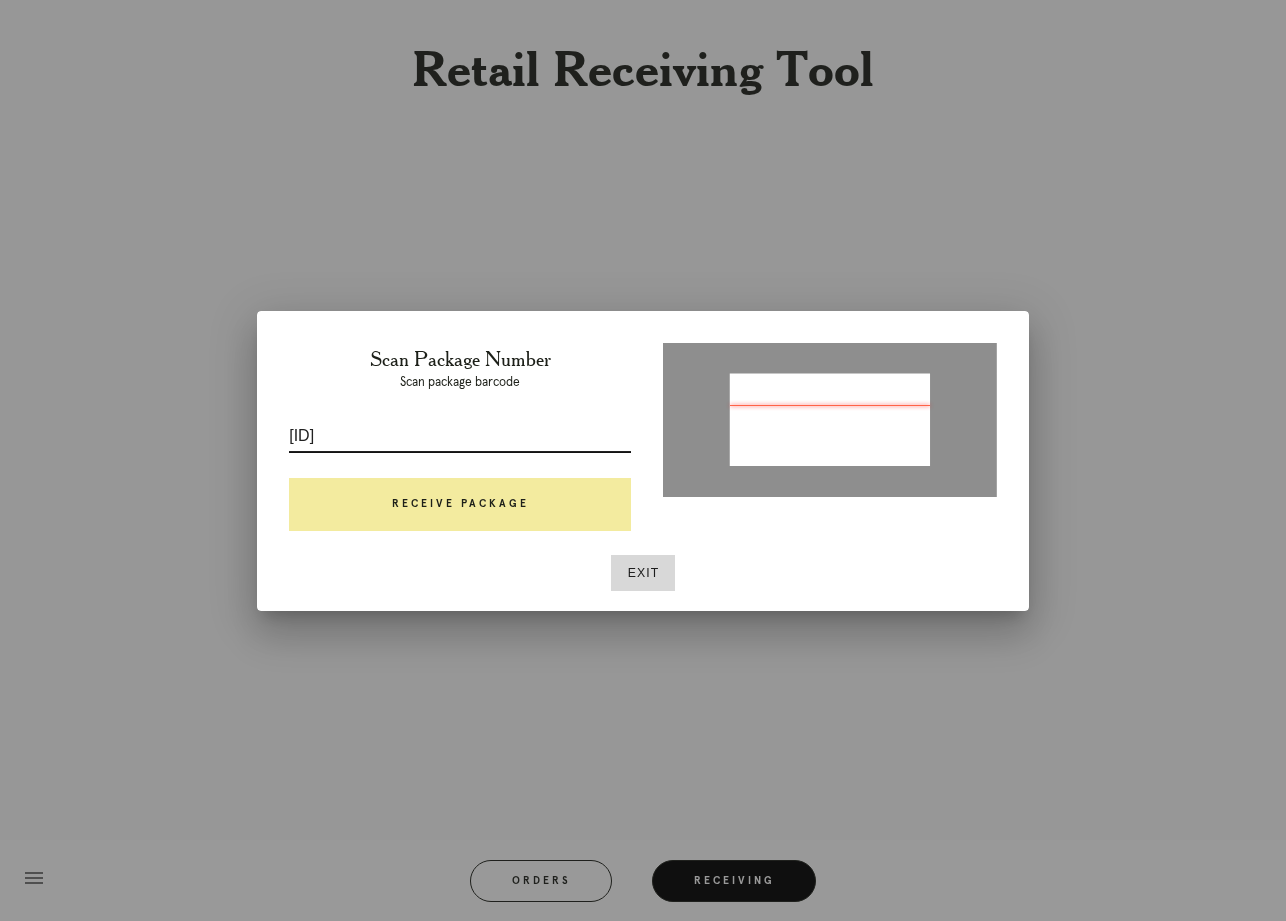 type on "p635754868024602" 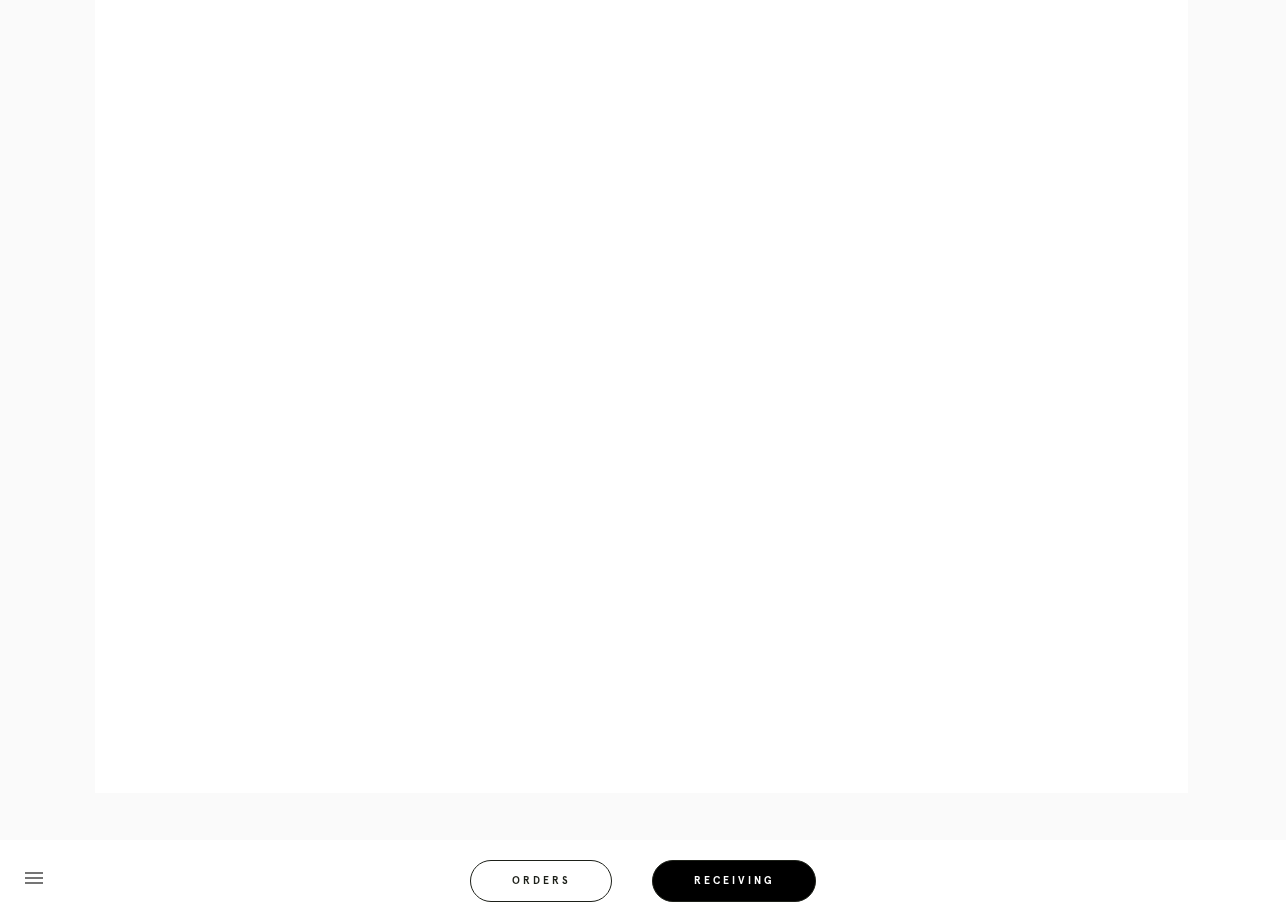 scroll, scrollTop: 724, scrollLeft: 0, axis: vertical 